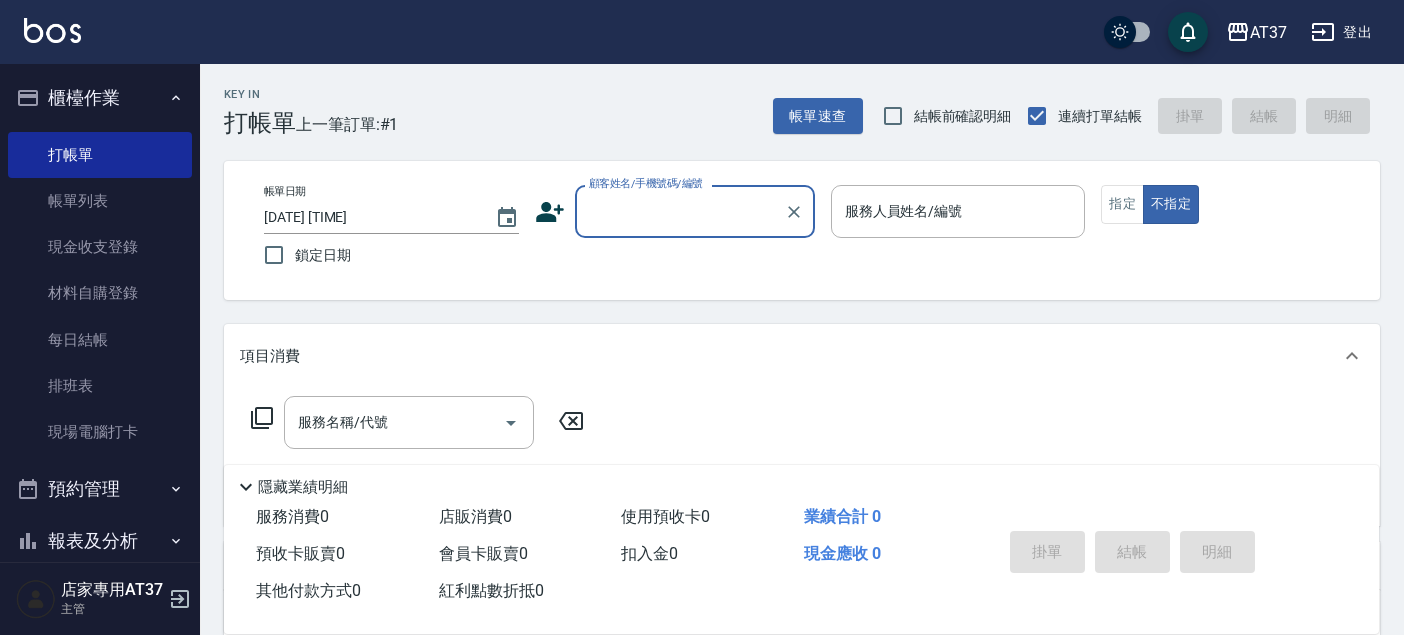 scroll, scrollTop: 111, scrollLeft: 0, axis: vertical 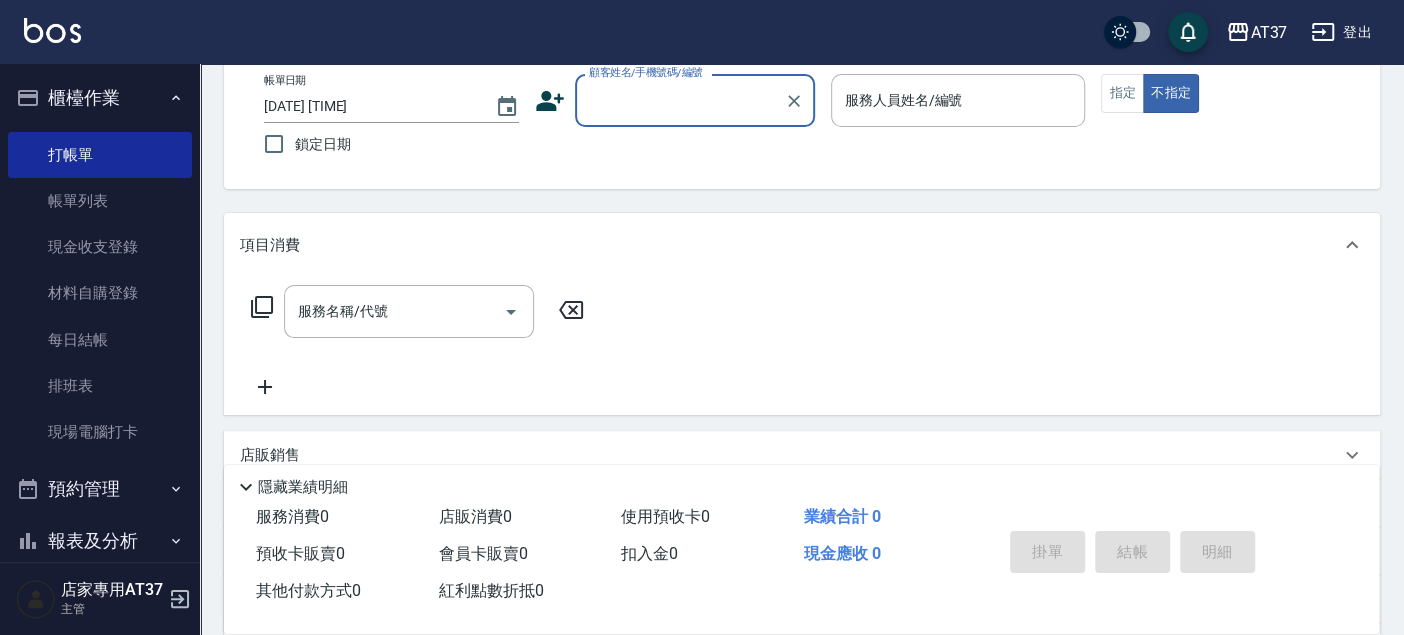 click on "顧客姓名/手機號碼/編號" at bounding box center [680, 100] 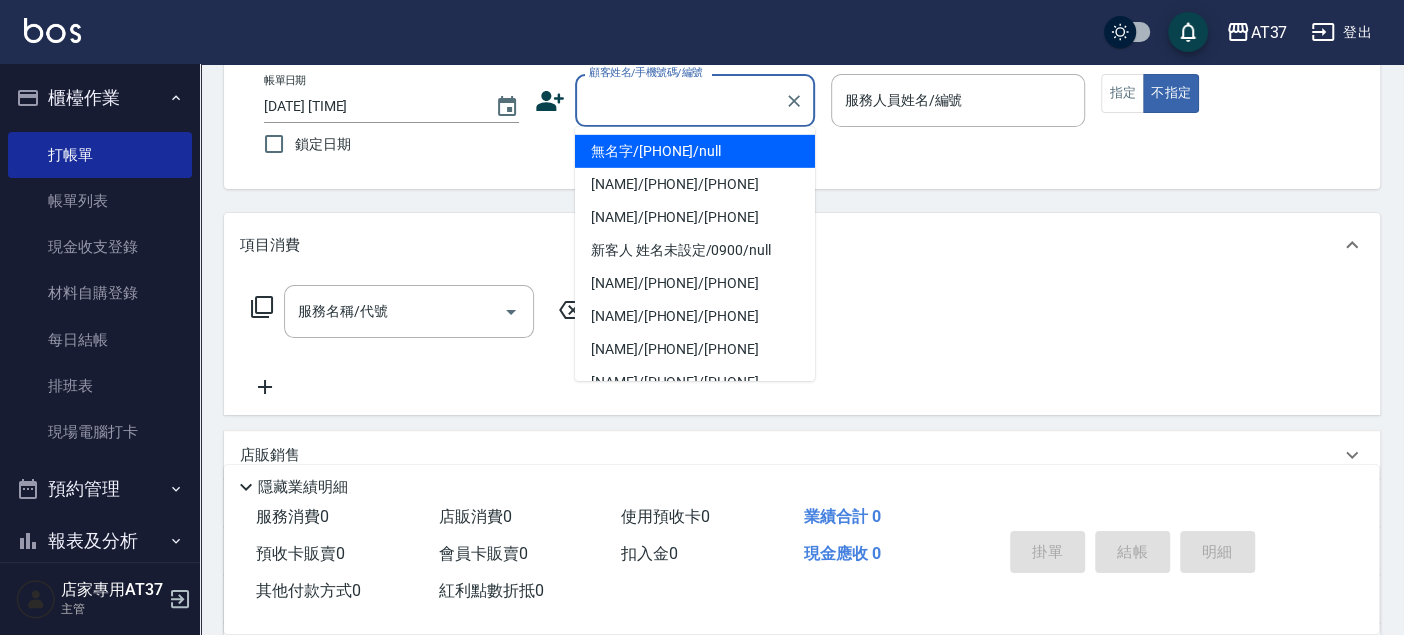 click on "無名字/[PHONE]/null" at bounding box center (695, 151) 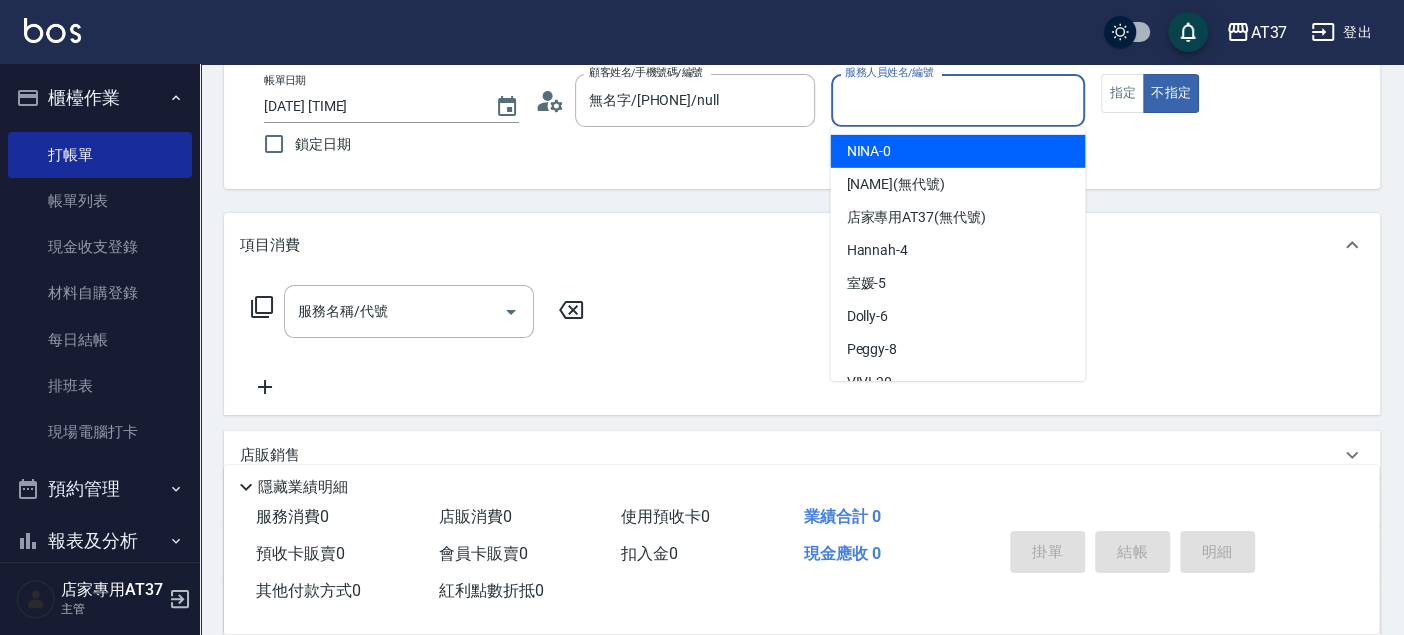 click on "服務人員姓名/編號" at bounding box center [958, 100] 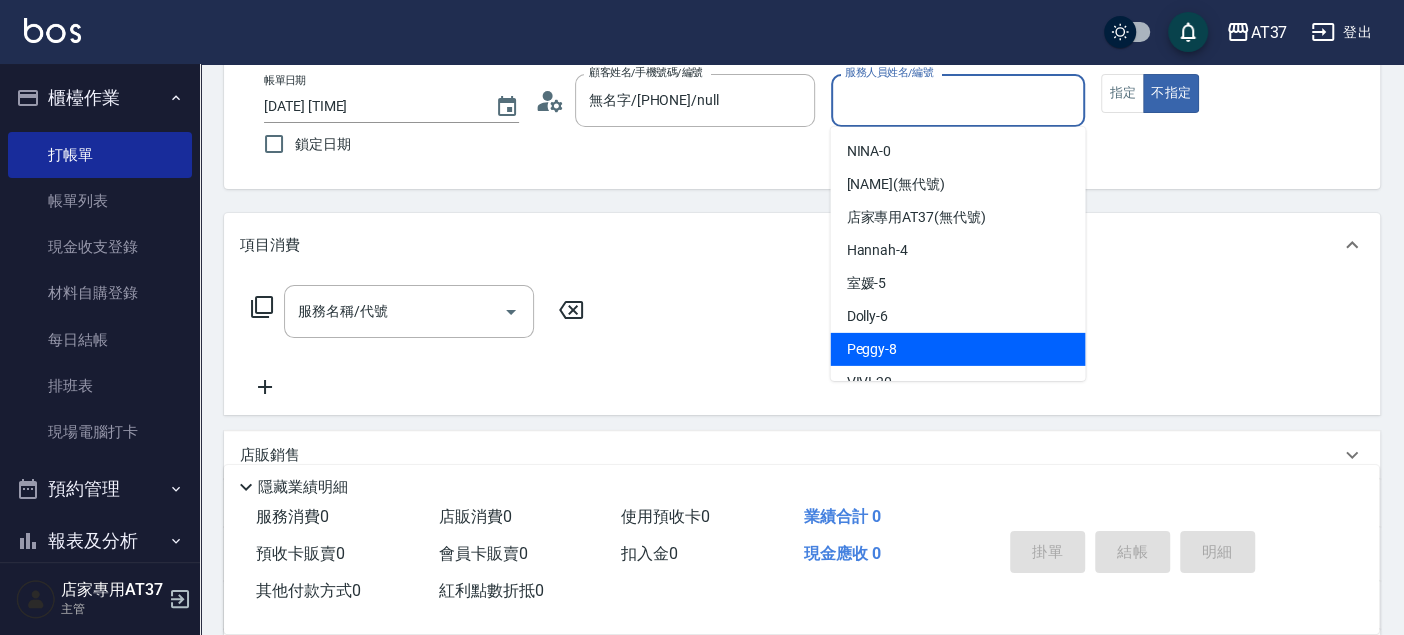 scroll, scrollTop: 111, scrollLeft: 0, axis: vertical 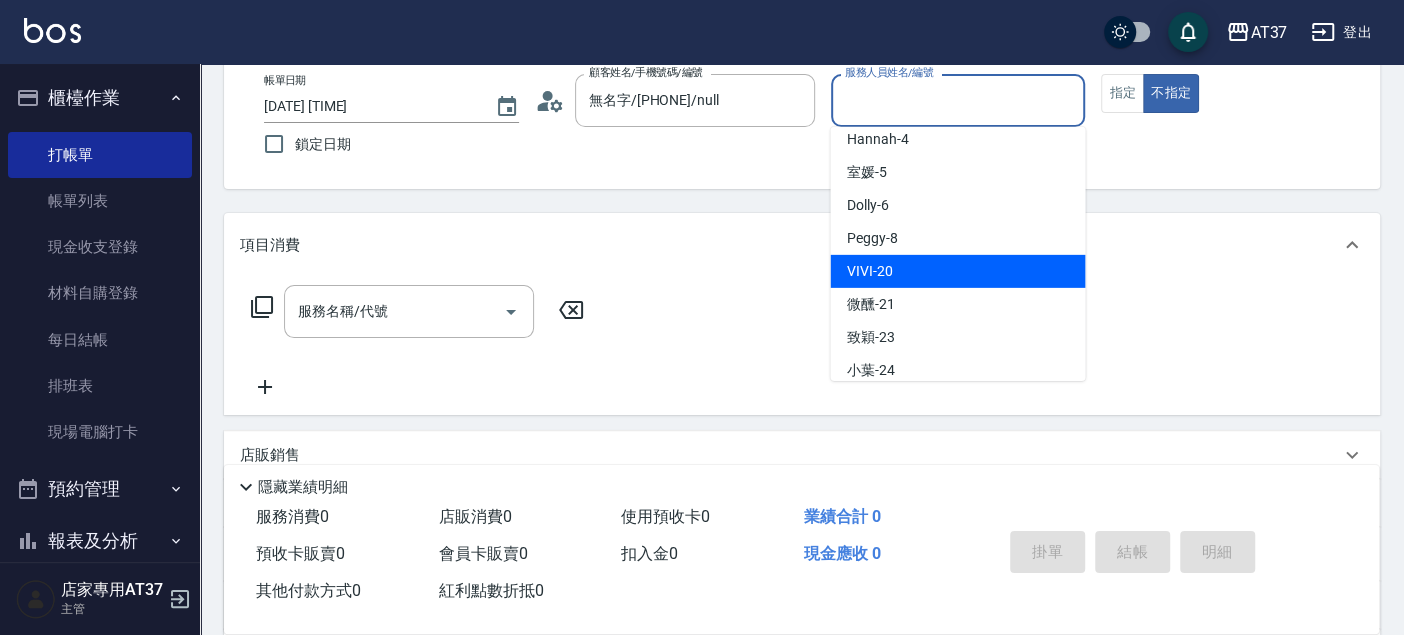 click on "[NAME] -20" at bounding box center [957, 271] 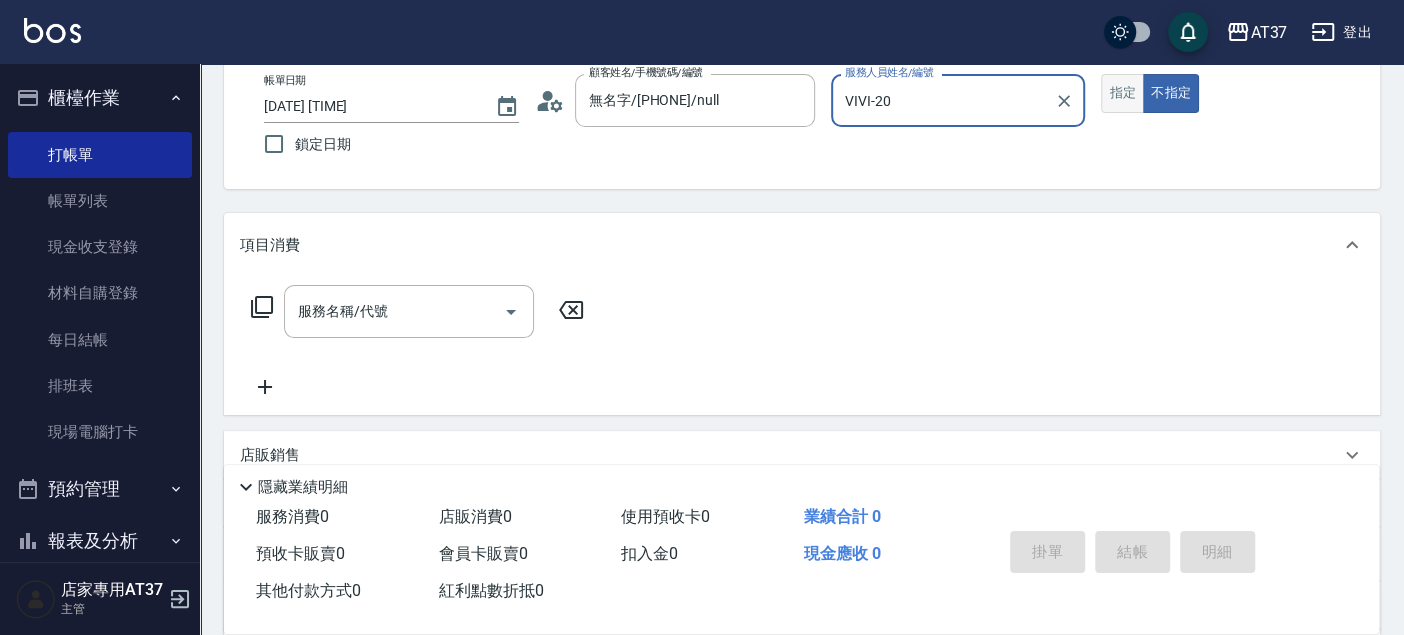 click on "指定" at bounding box center (1122, 93) 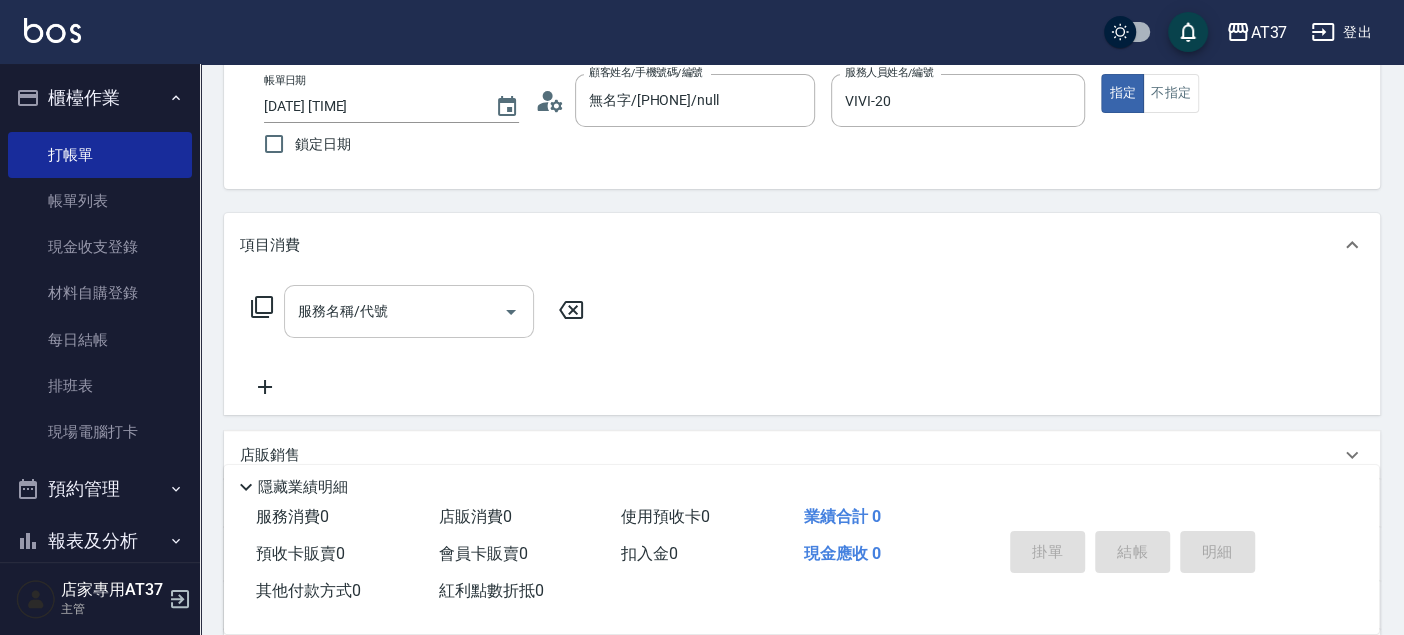 drag, startPoint x: 387, startPoint y: 302, endPoint x: 398, endPoint y: 305, distance: 11.401754 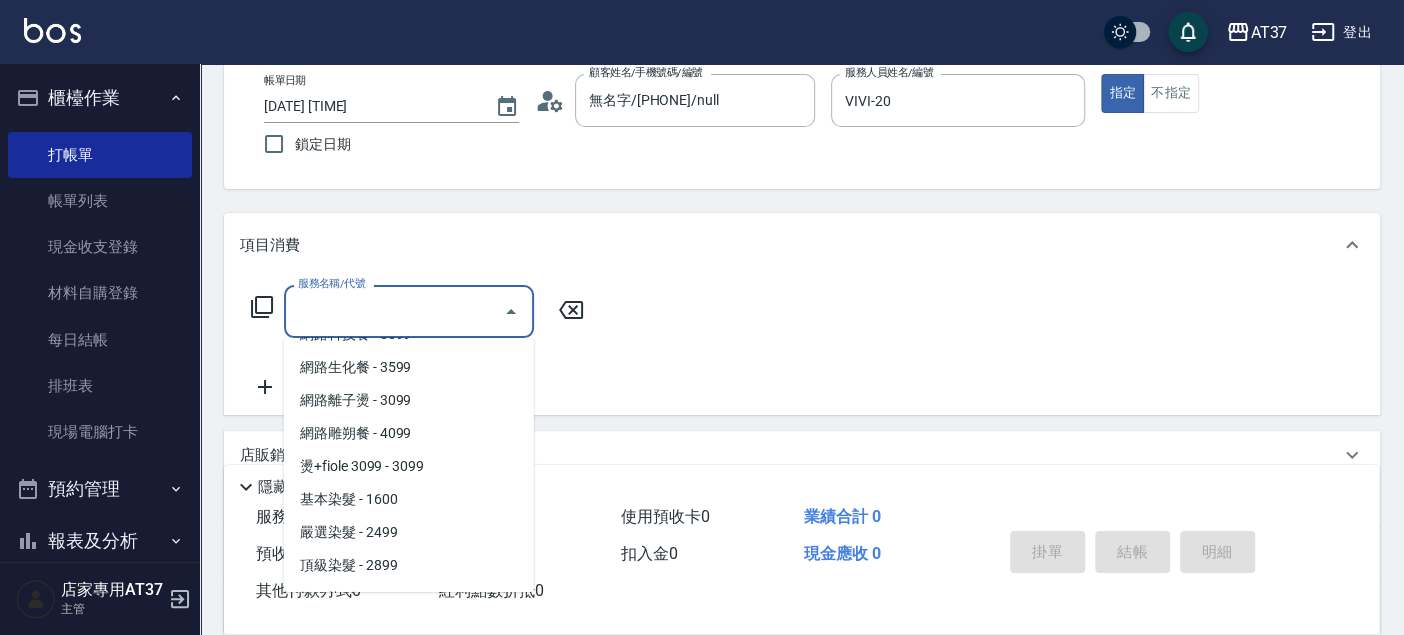 scroll, scrollTop: 2000, scrollLeft: 0, axis: vertical 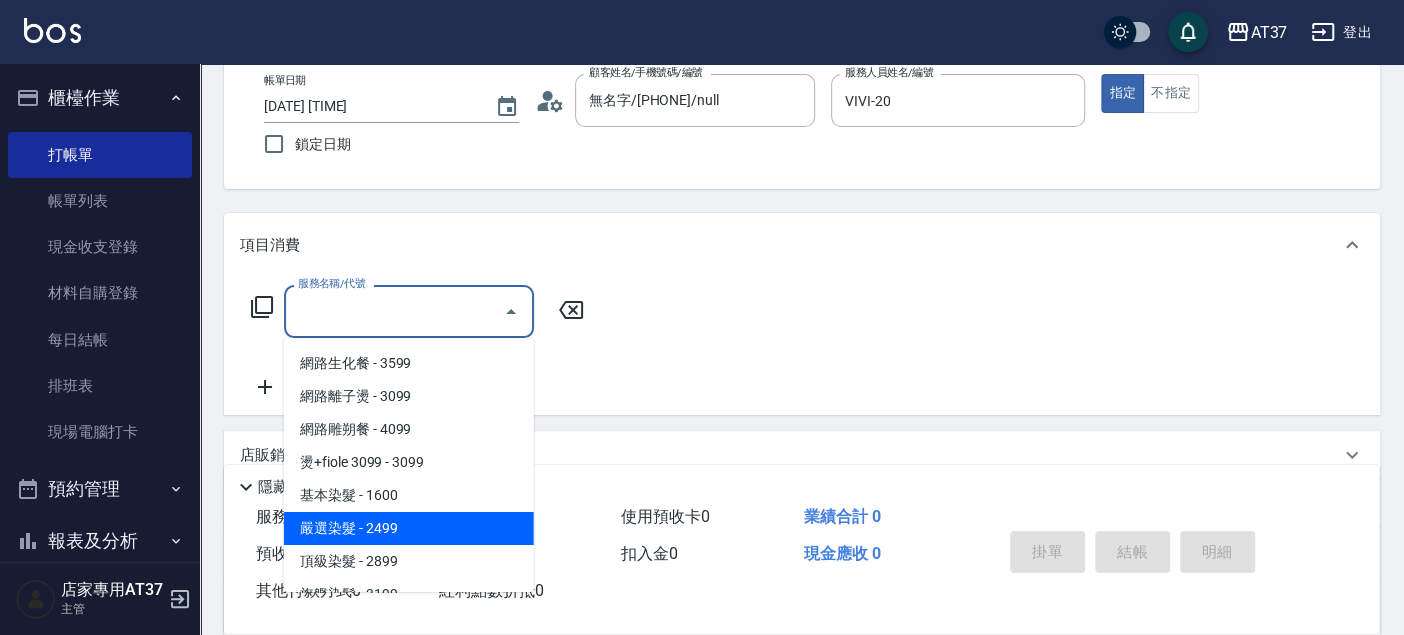 click on "嚴選染髮 - 2499" at bounding box center [409, 528] 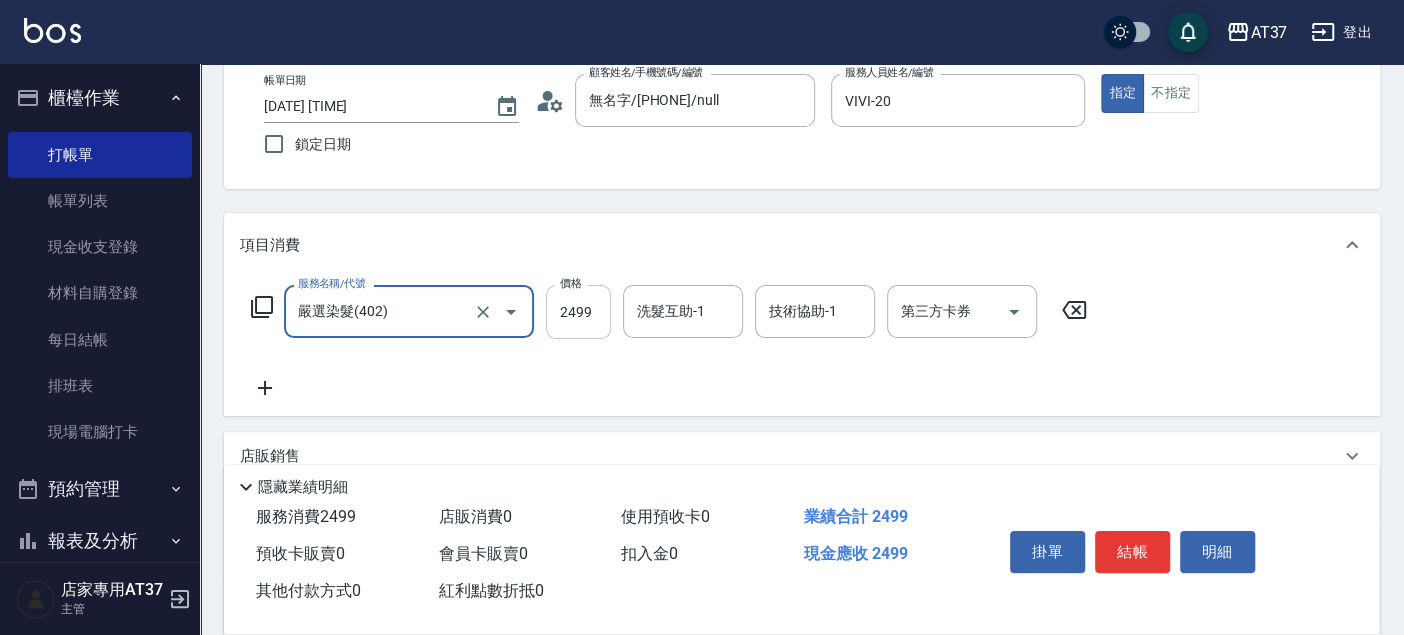 click on "2499" at bounding box center [578, 312] 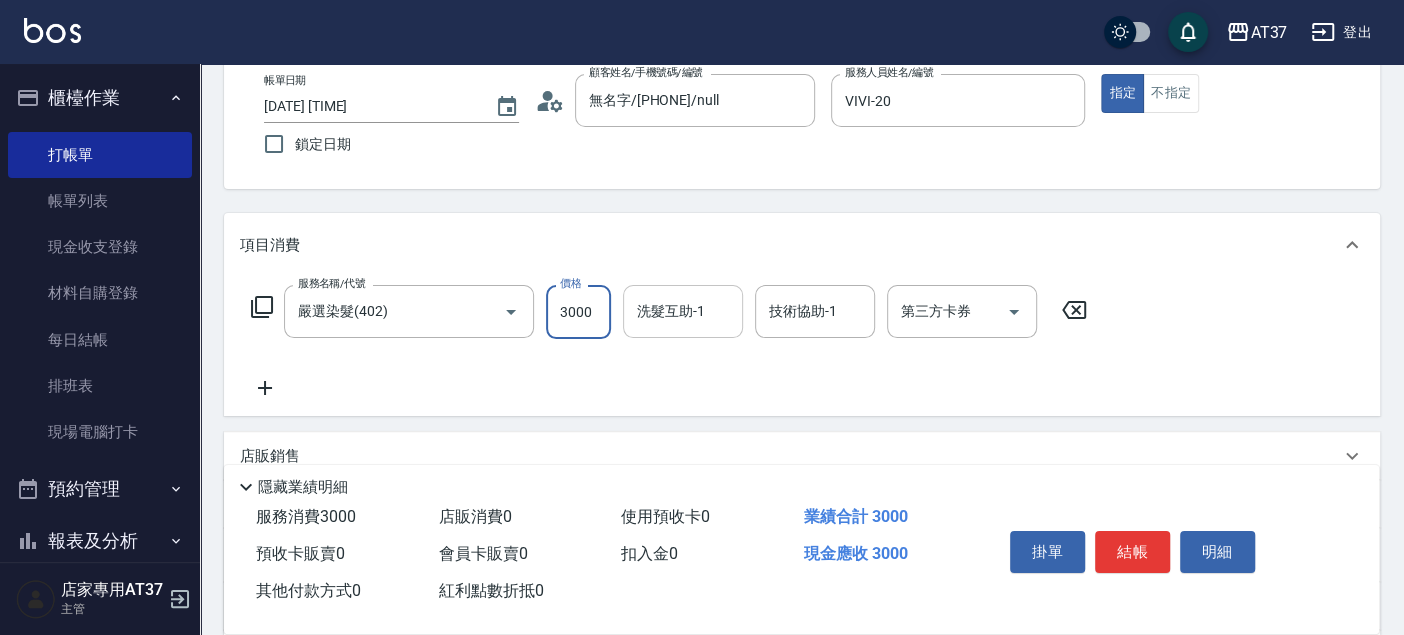 type on "3000" 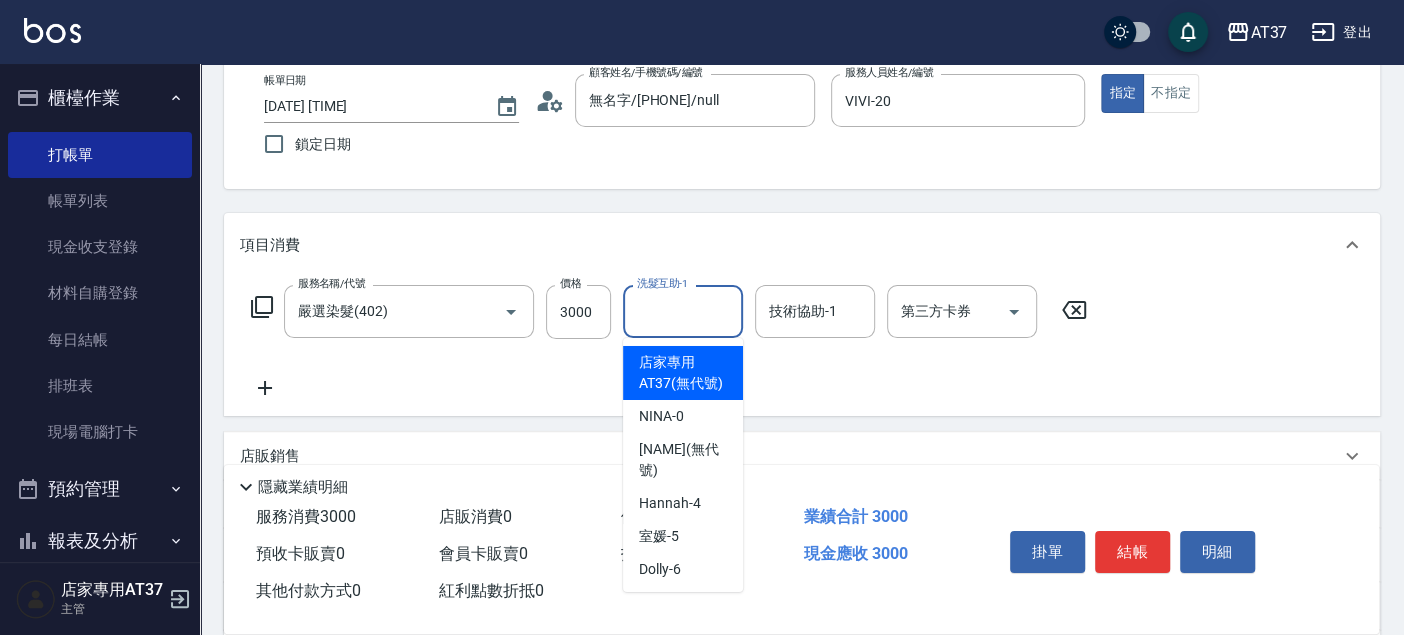 click on "洗髮互助-1 洗髮互助-1" at bounding box center (683, 311) 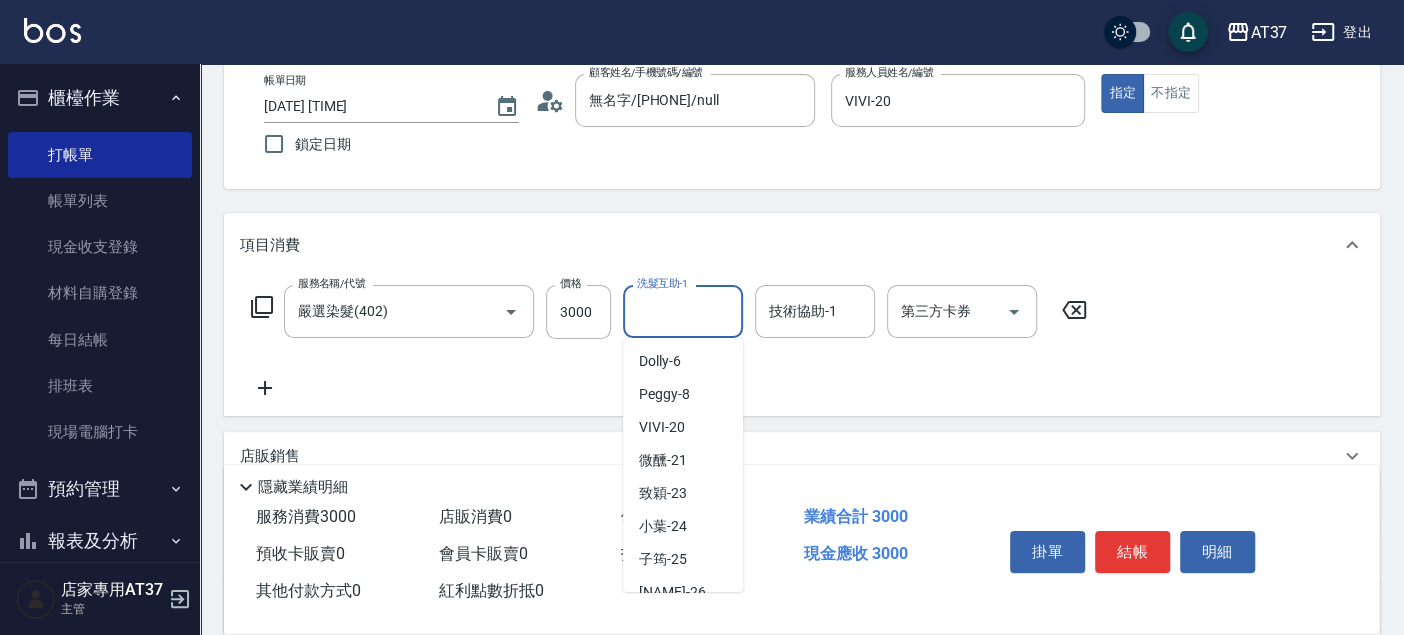 scroll, scrollTop: 222, scrollLeft: 0, axis: vertical 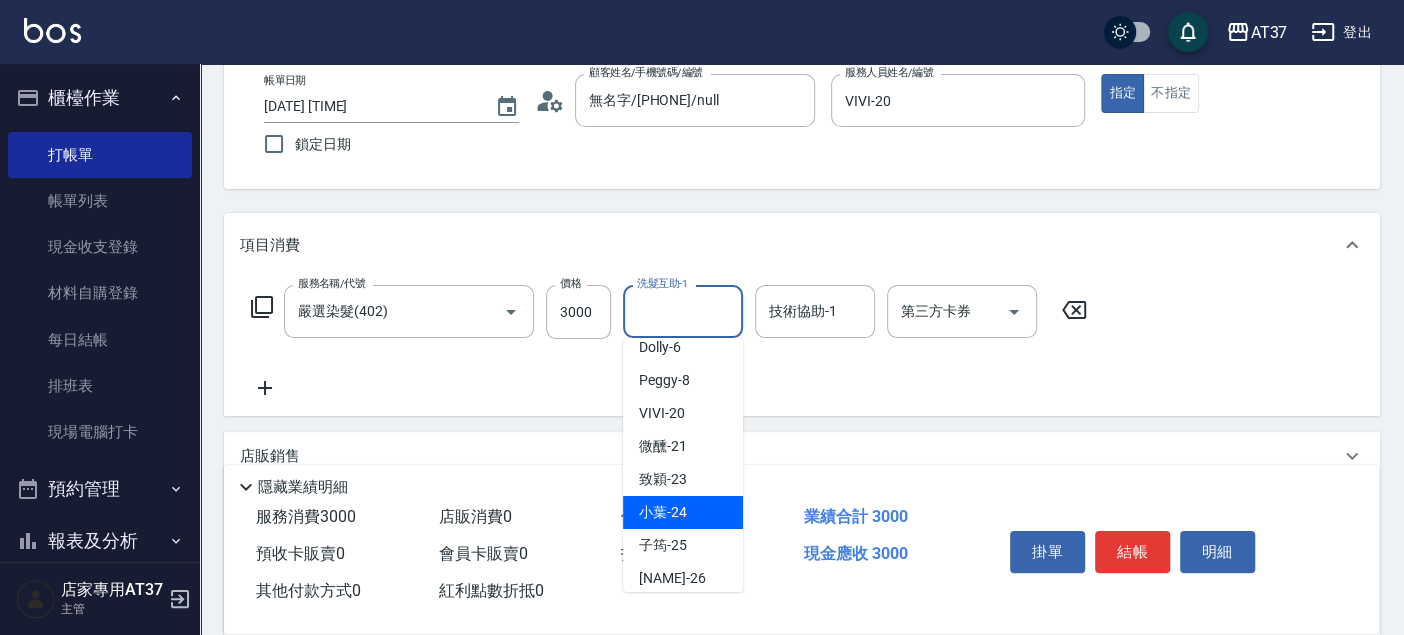 click on "[NAME] -24" at bounding box center [683, 512] 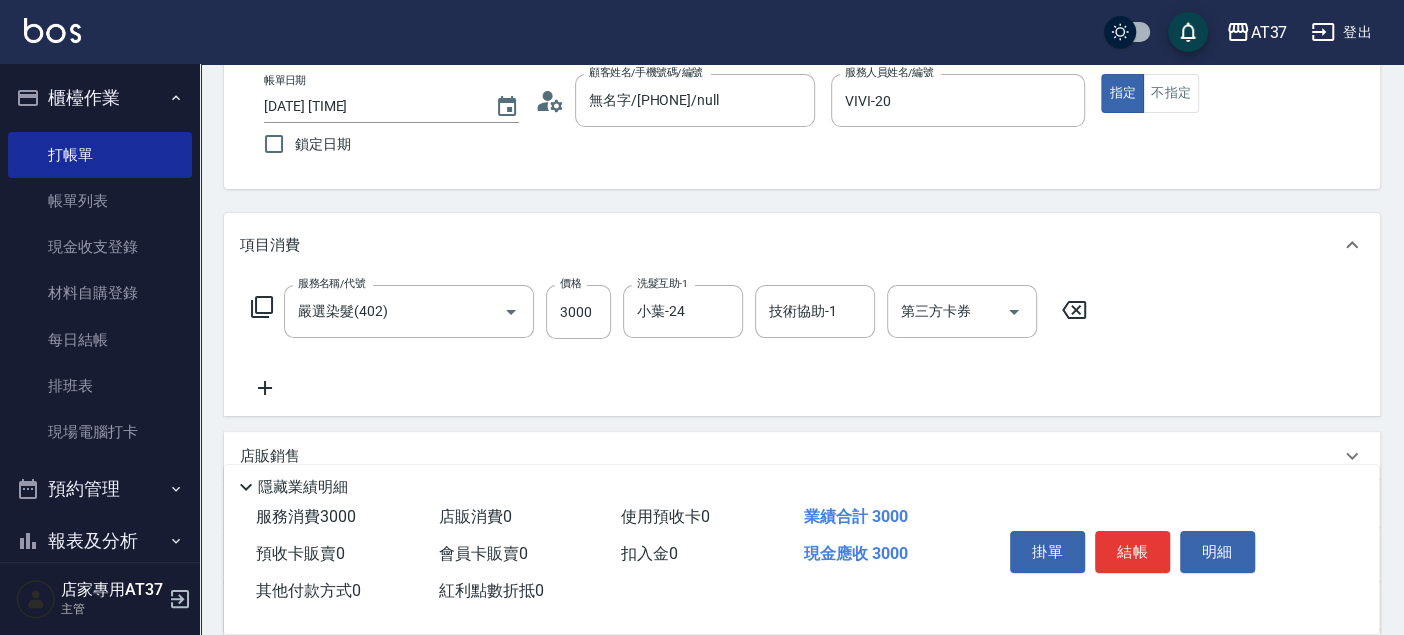 click 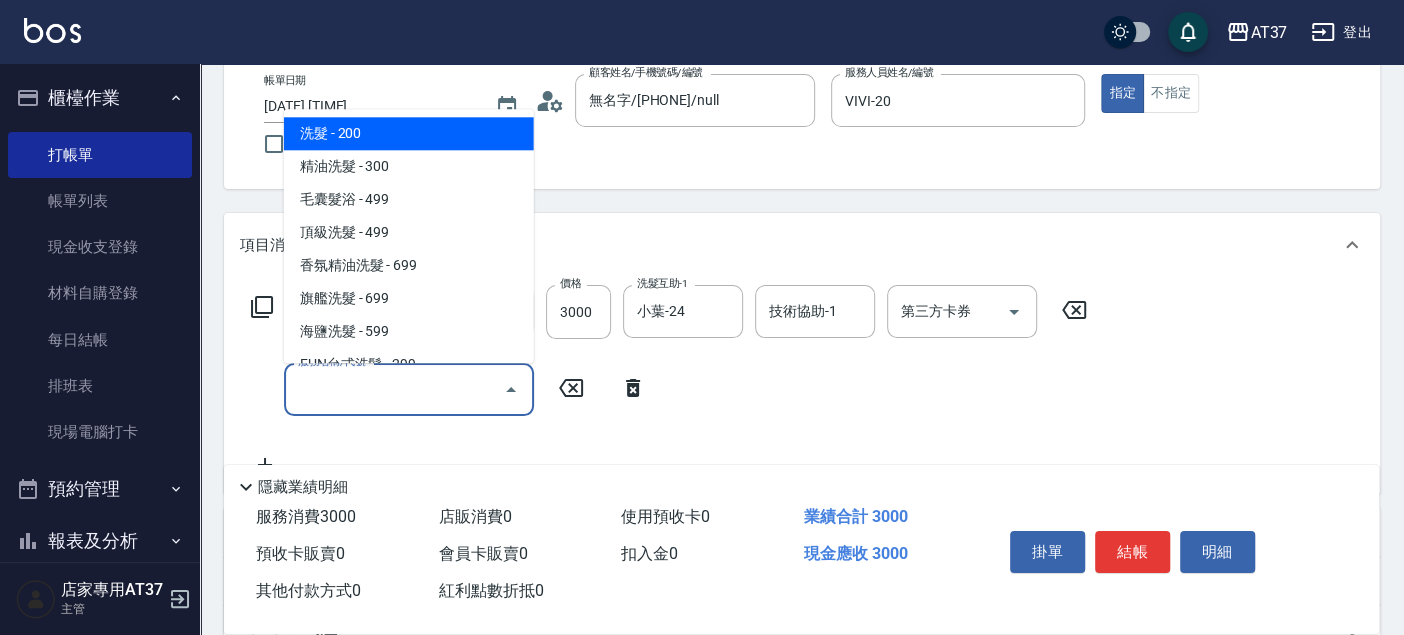 click on "服務名稱/代號" at bounding box center (394, 389) 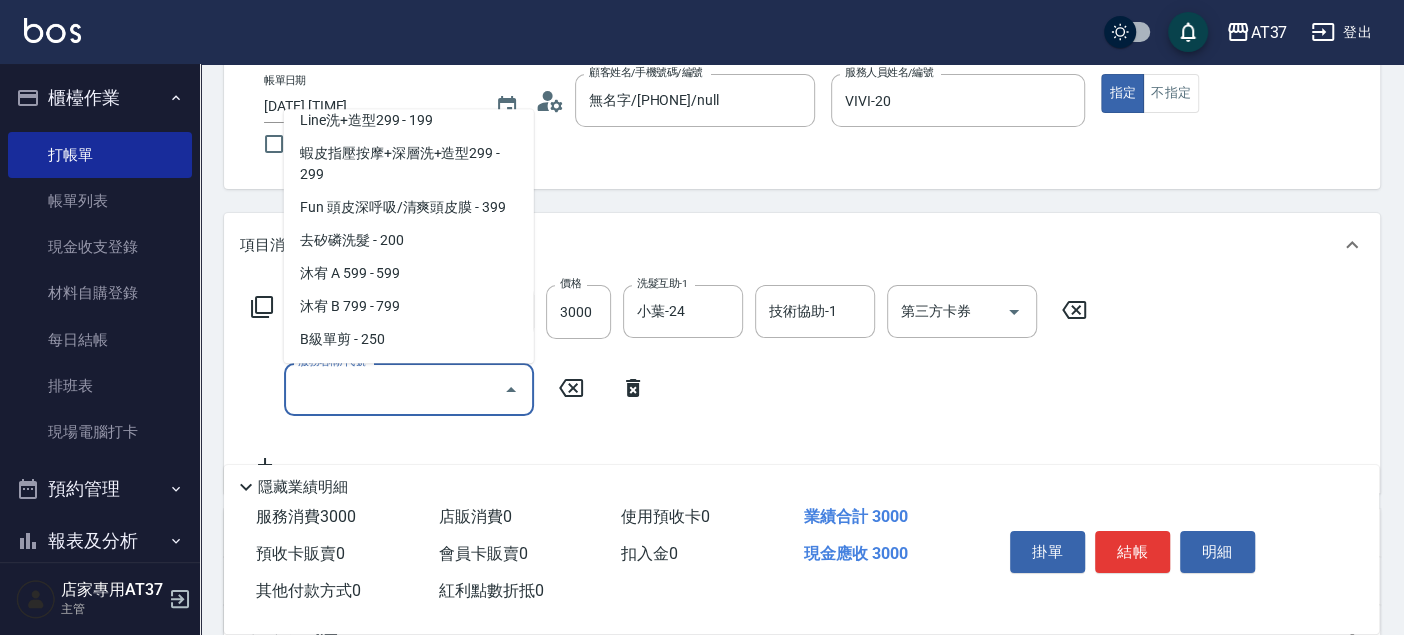 scroll, scrollTop: 444, scrollLeft: 0, axis: vertical 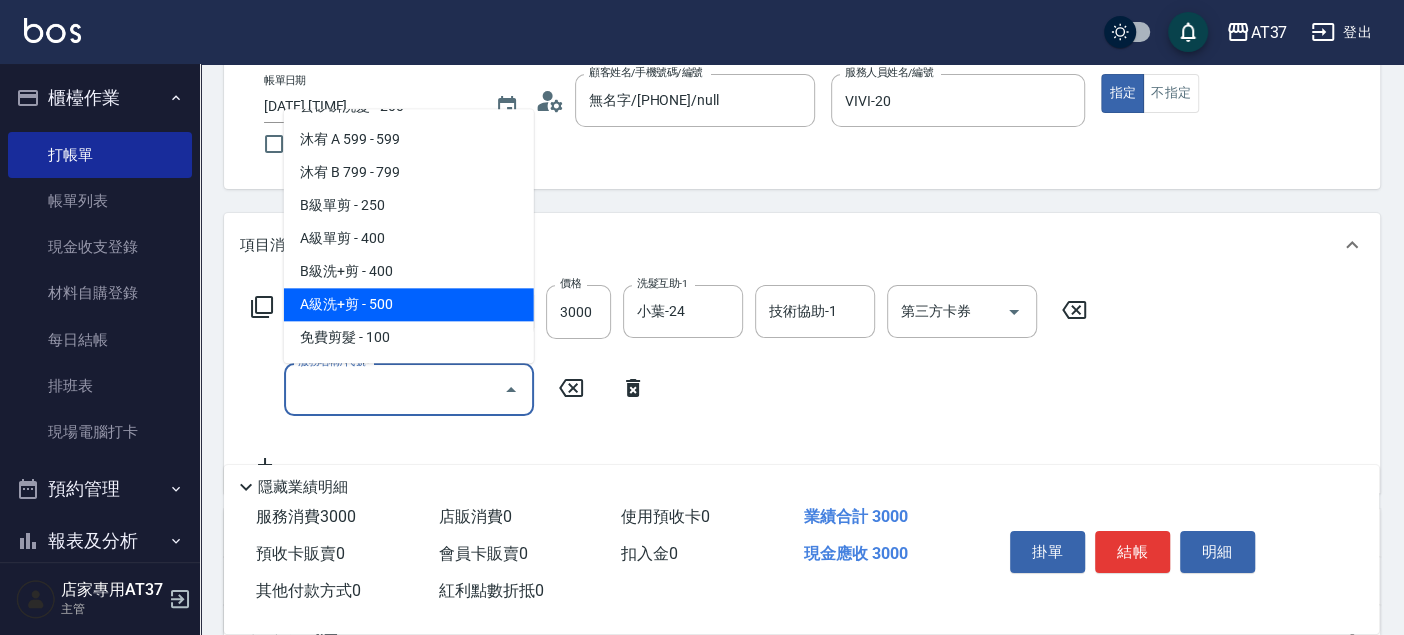 click on "A級洗+剪 - 500" at bounding box center [409, 304] 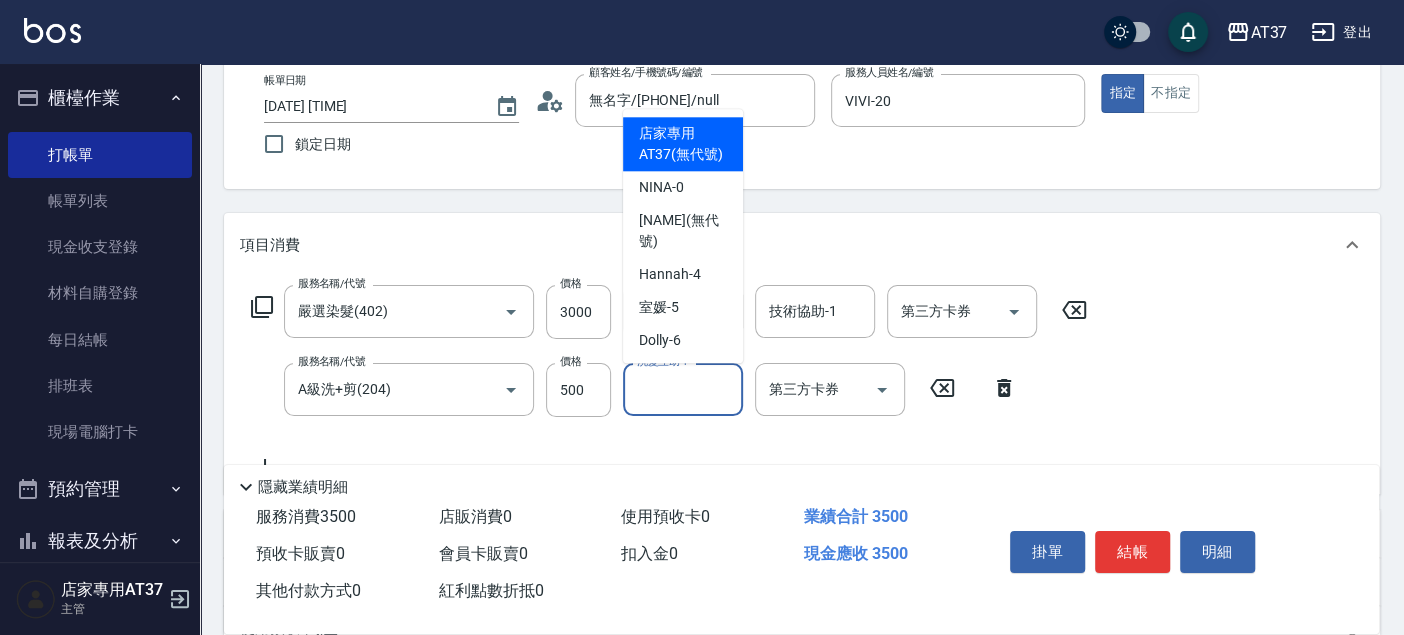 click on "洗髮互助-1 洗髮互助-1" at bounding box center [683, 389] 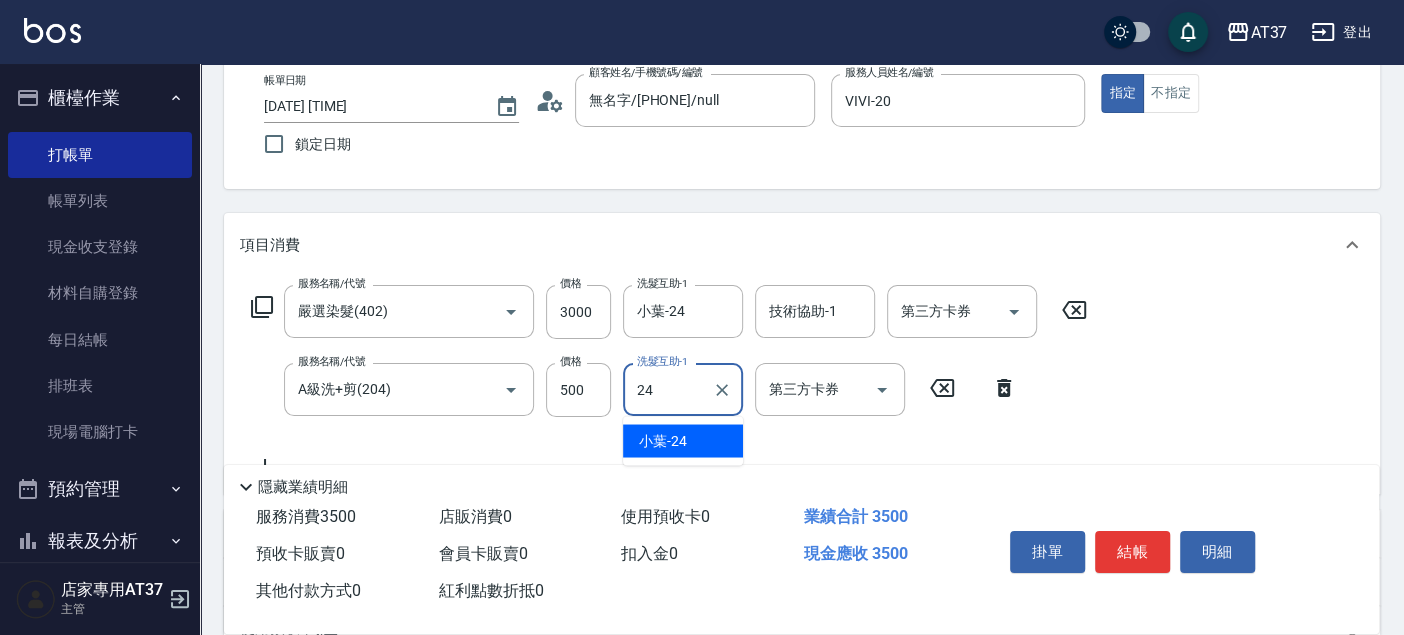 click on "[NAME] -24" at bounding box center (663, 440) 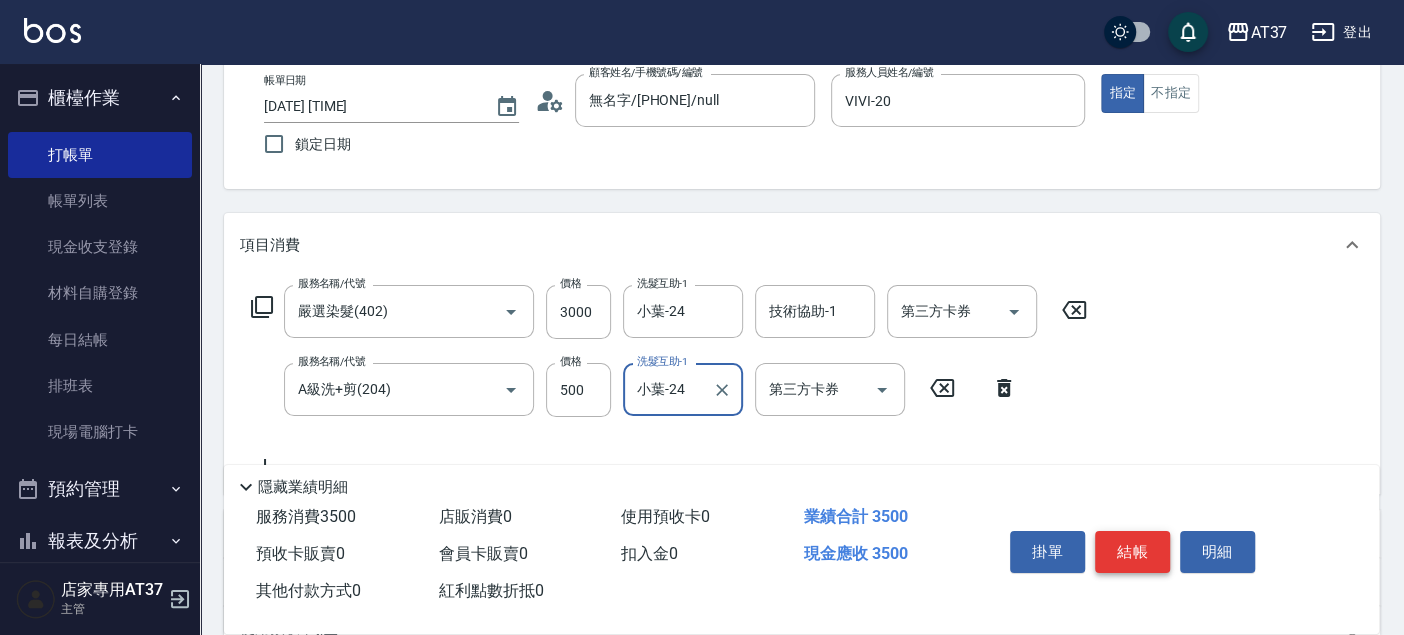 type on "小葉-24" 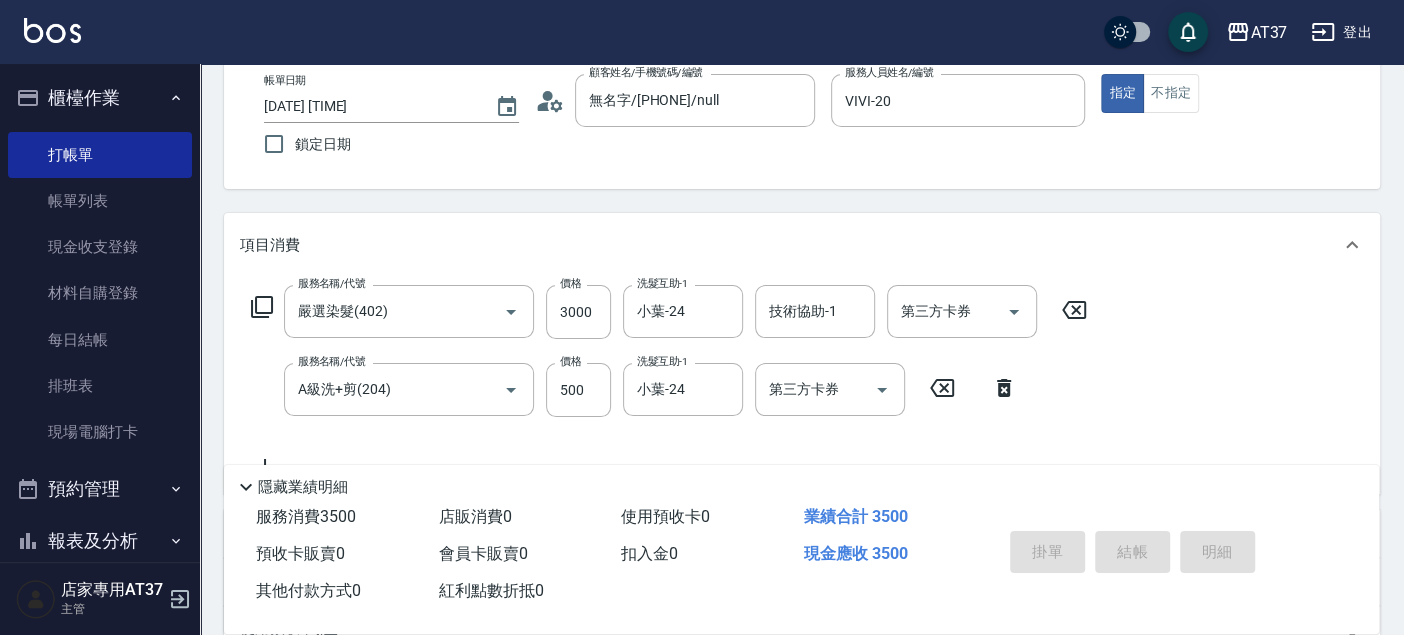 type on "[DATE] [TIME]" 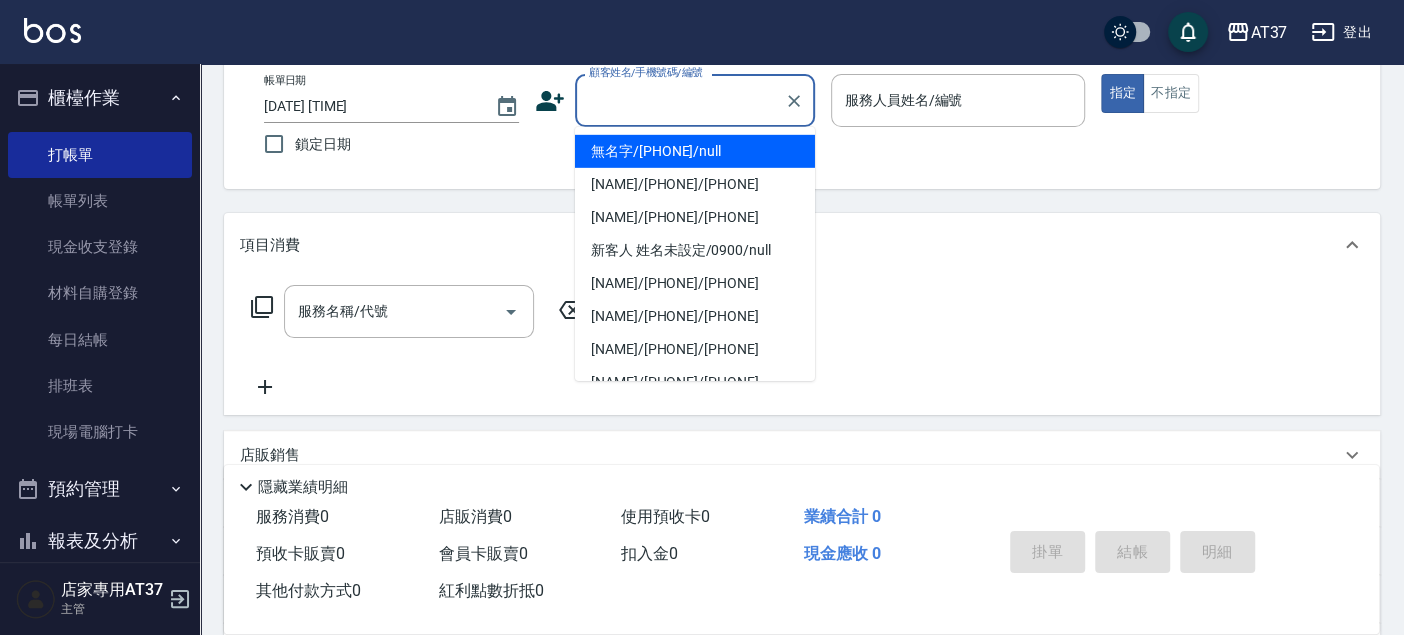 click on "顧客姓名/手機號碼/編號" at bounding box center (680, 100) 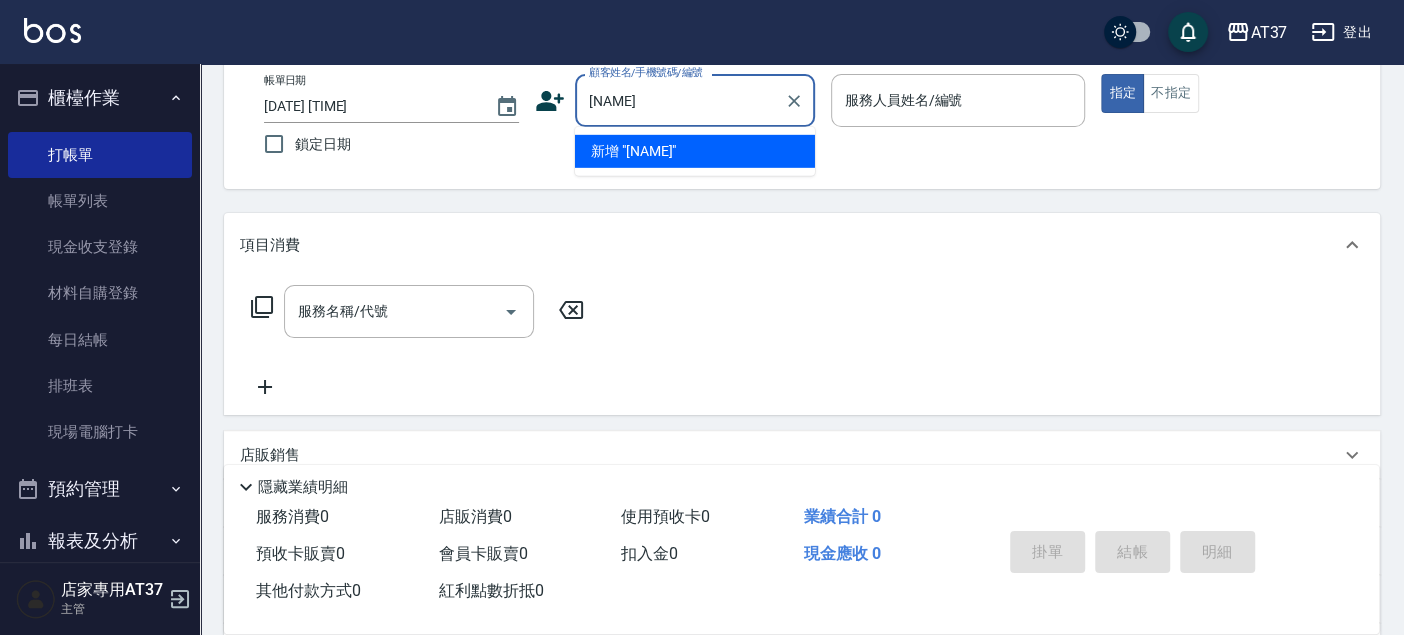 type on "[NAME]" 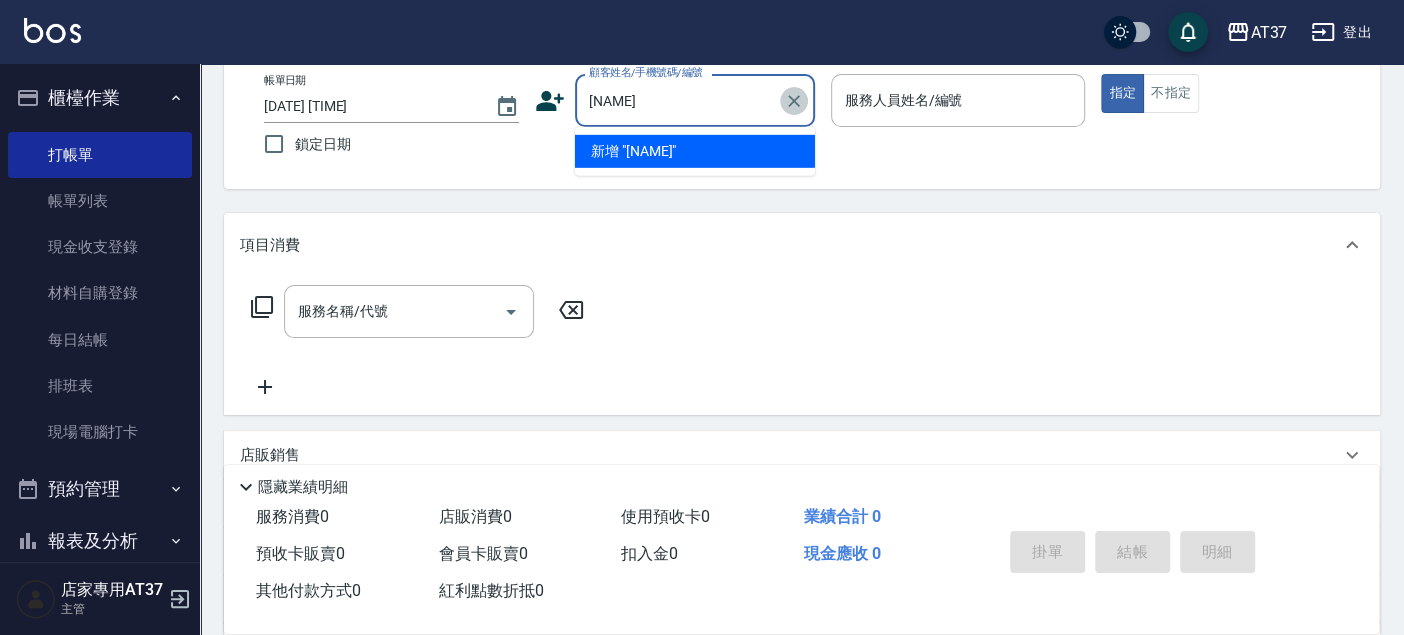 click 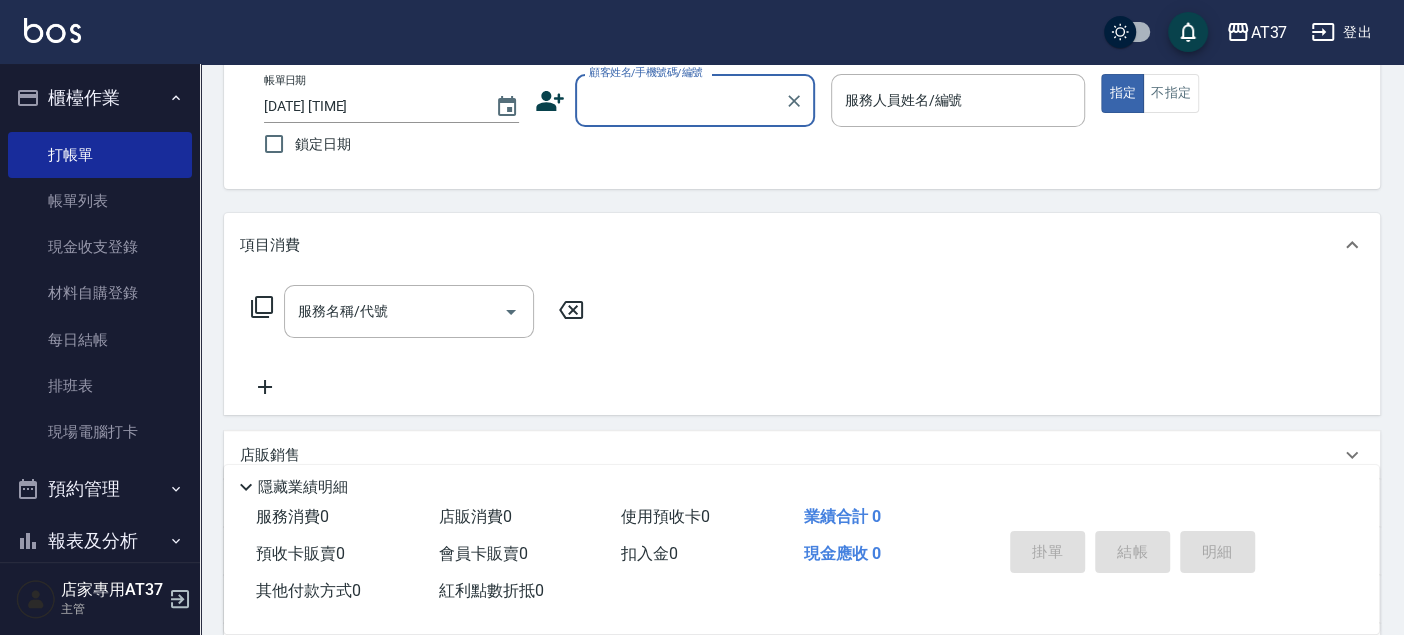 click on "顧客姓名/手機號碼/編號" at bounding box center (680, 100) 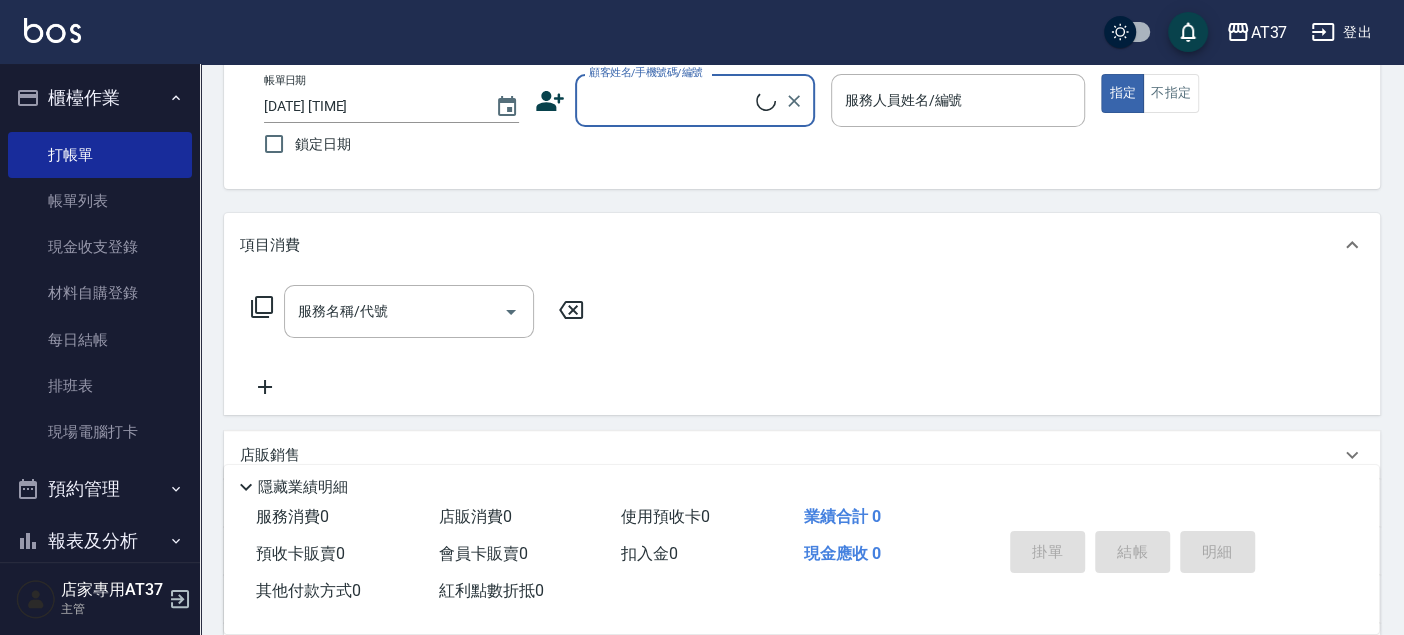 click on "顧客姓名/手機號碼/編號" at bounding box center (670, 100) 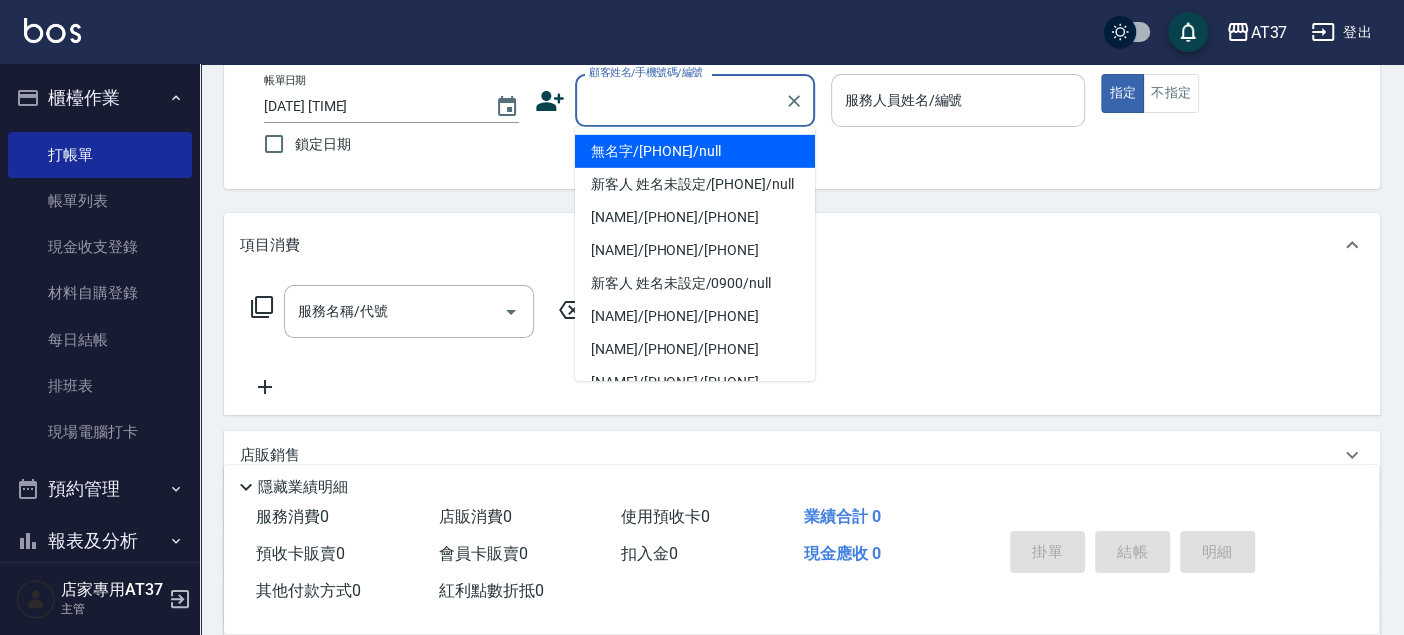 drag, startPoint x: 673, startPoint y: 154, endPoint x: 991, endPoint y: 93, distance: 323.7978 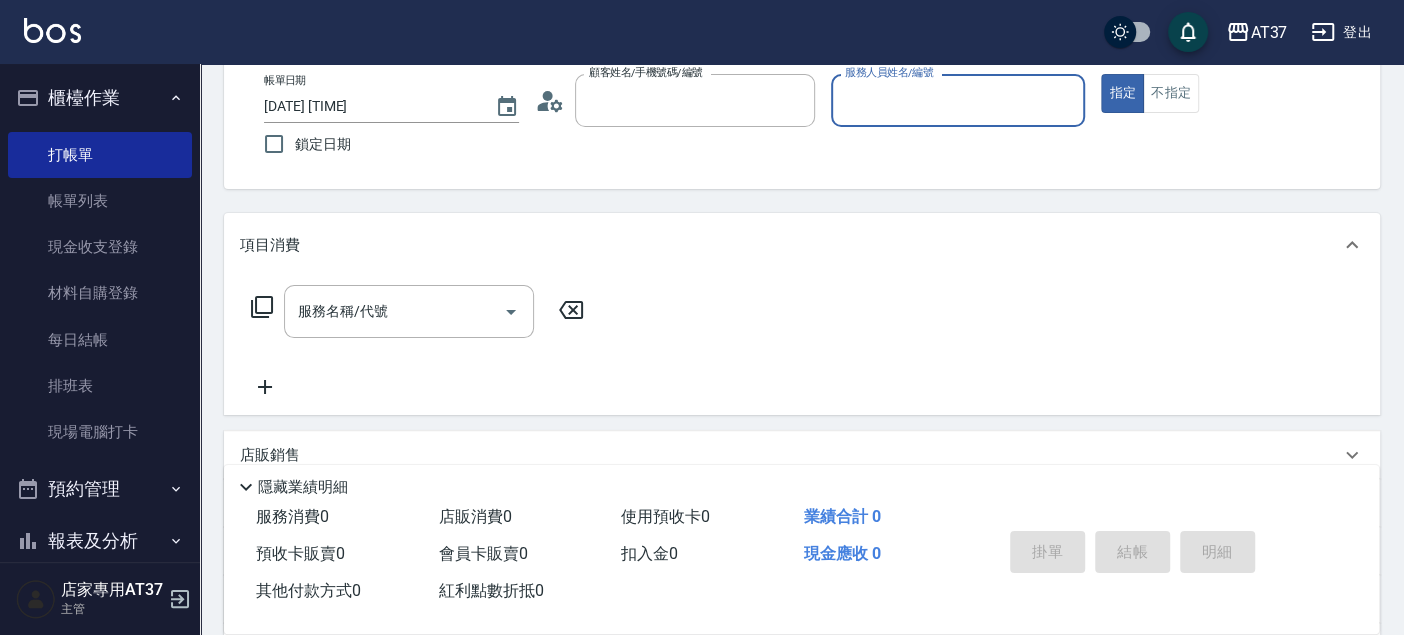 type on "無名字/[PHONE]/null" 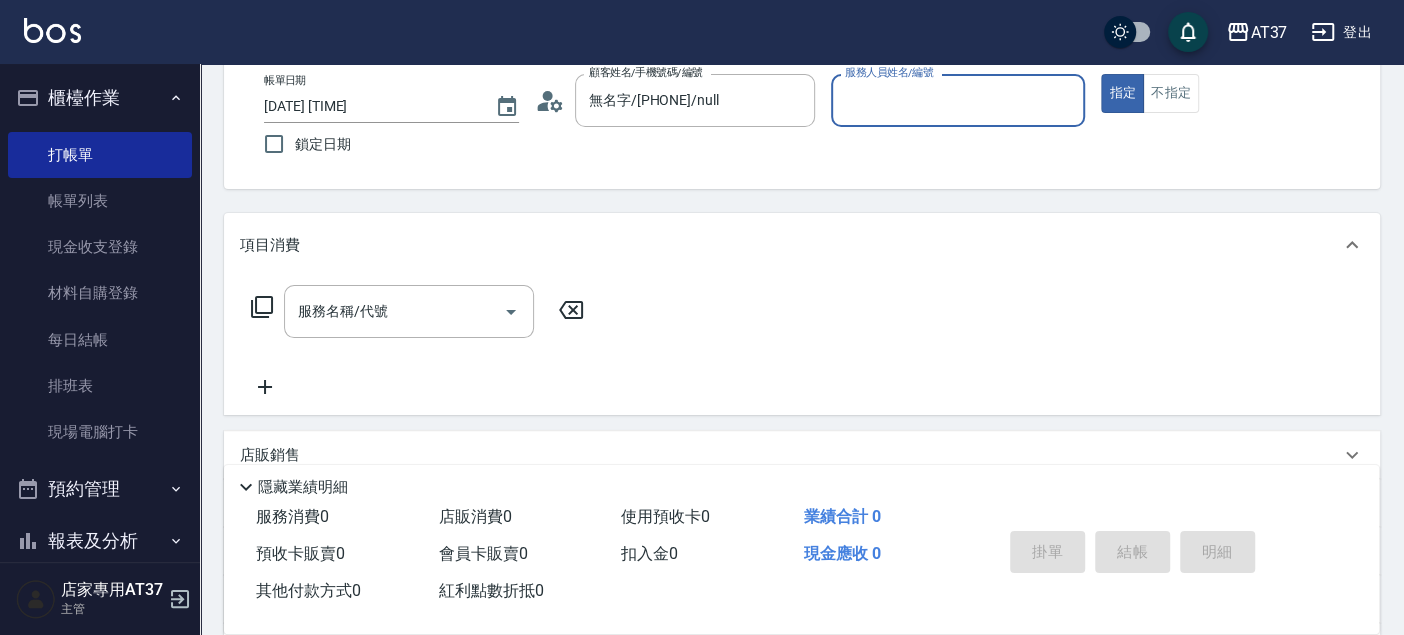 click on "服務人員姓名/編號" at bounding box center (958, 100) 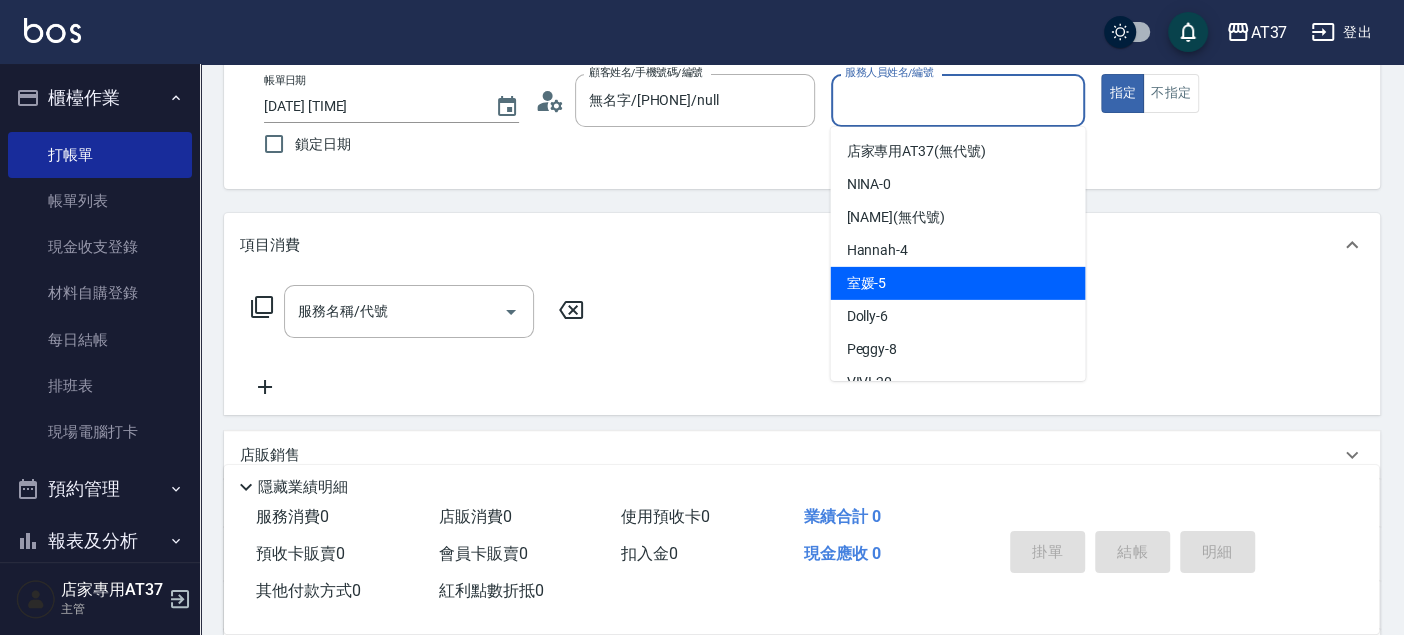 click on "[NAME] -5" at bounding box center [957, 283] 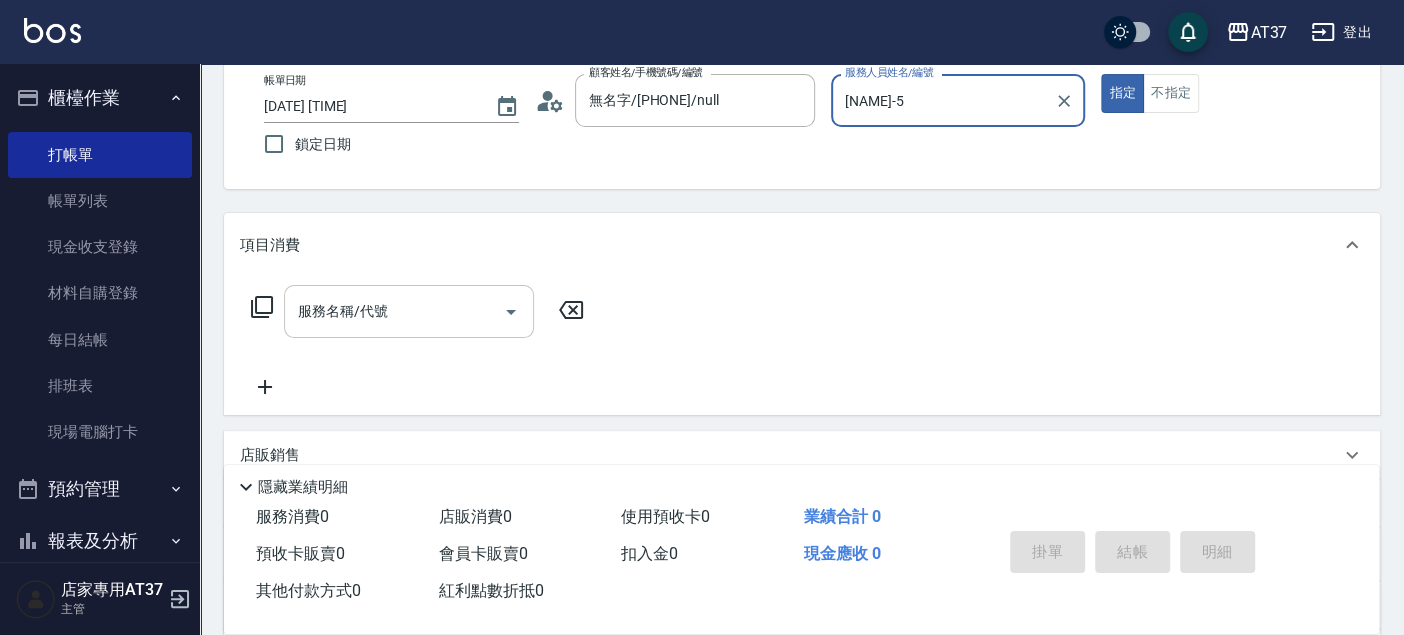drag, startPoint x: 379, startPoint y: 307, endPoint x: 400, endPoint y: 317, distance: 23.259407 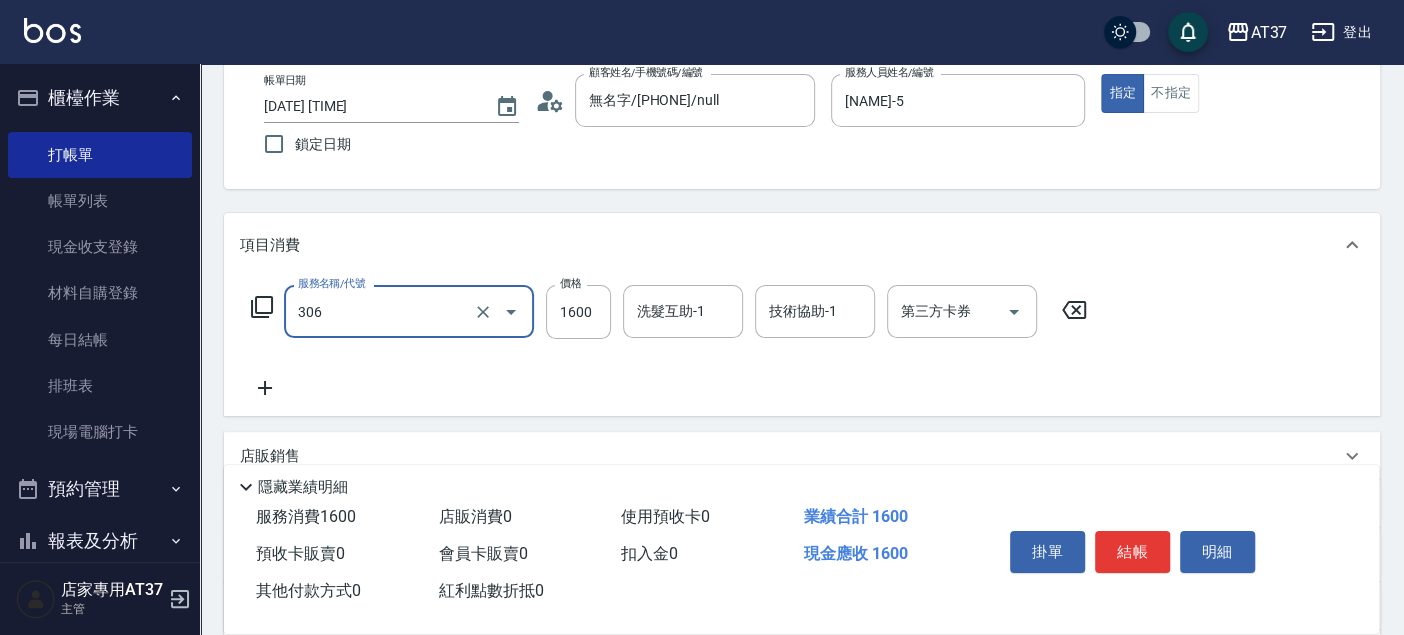 type on "離子燙(306)" 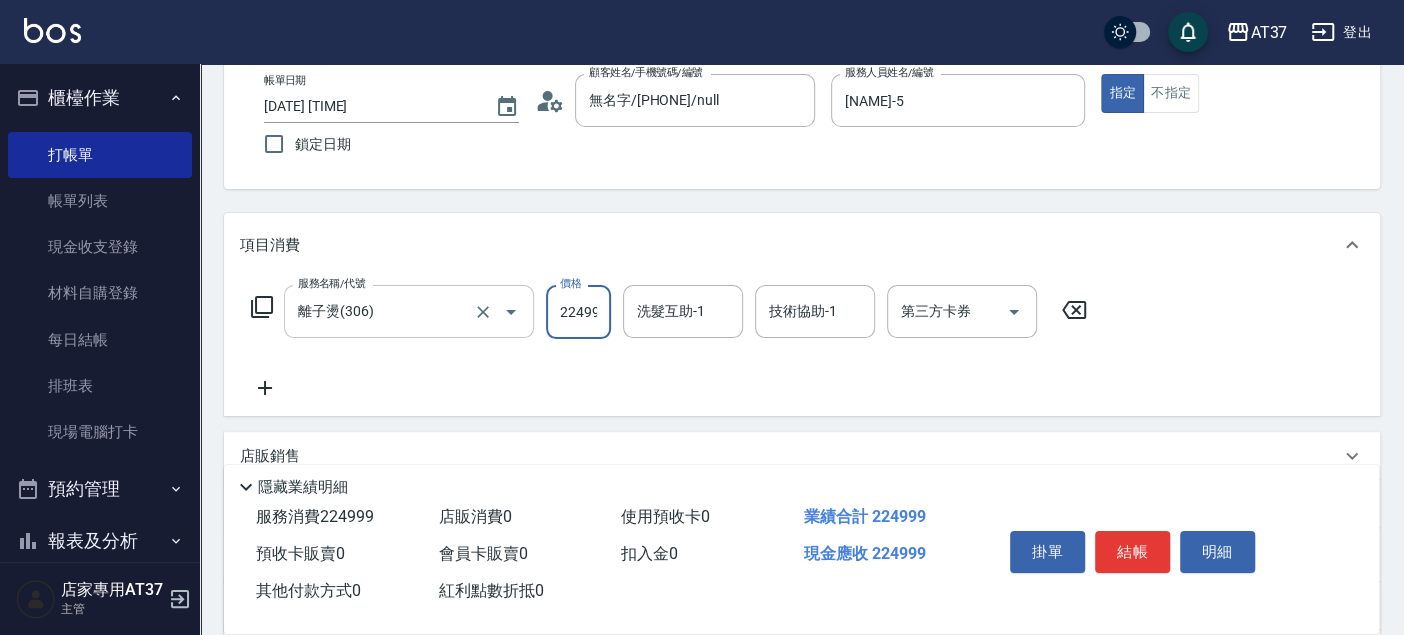 scroll, scrollTop: 0, scrollLeft: 9, axis: horizontal 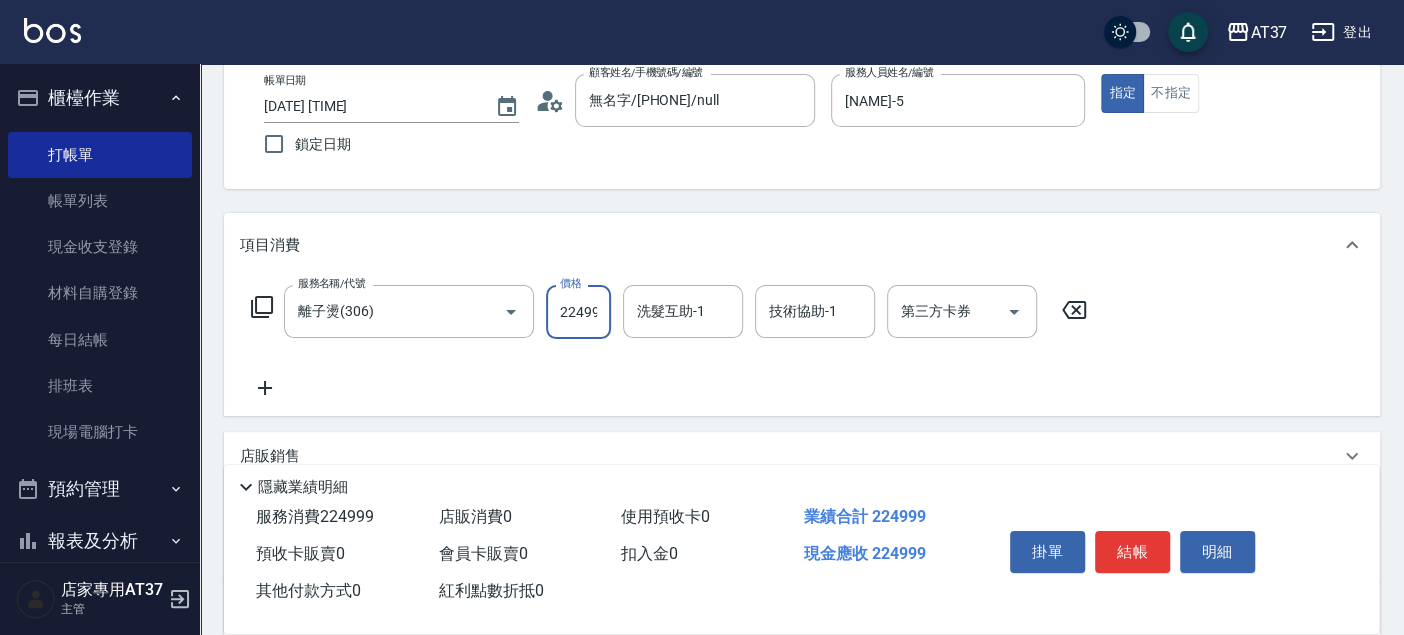 click on "224999" at bounding box center [578, 312] 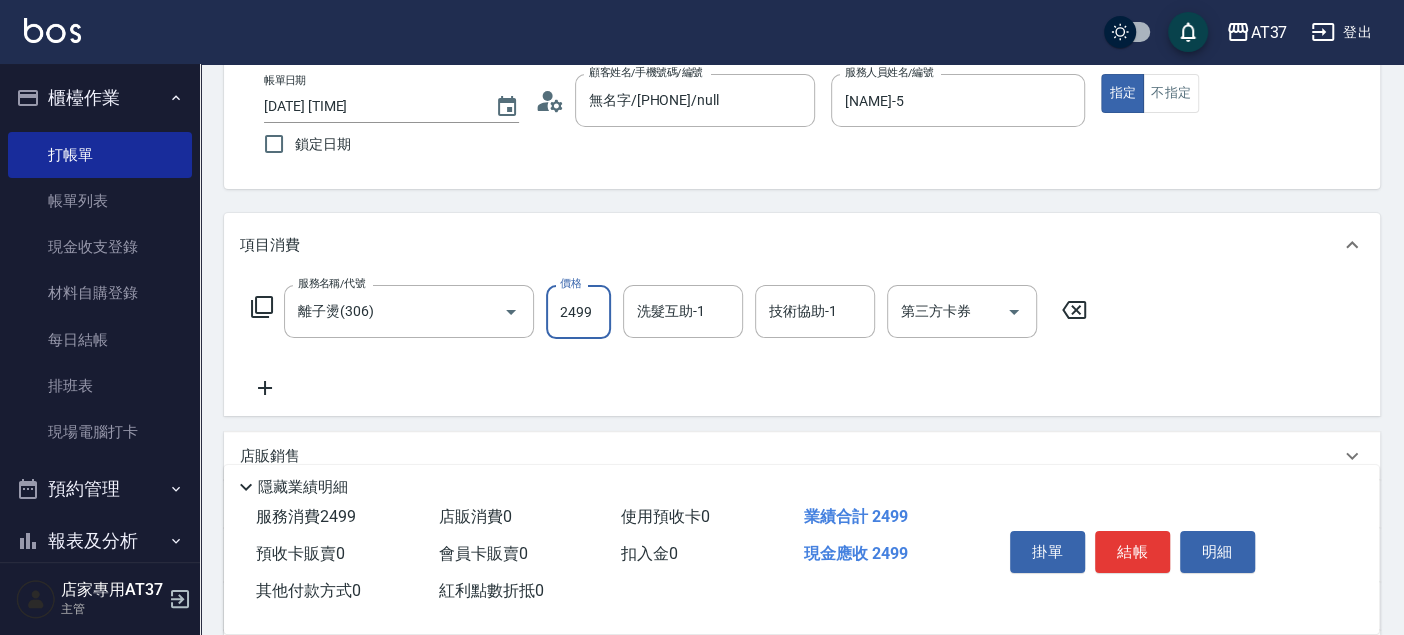 scroll, scrollTop: 0, scrollLeft: 0, axis: both 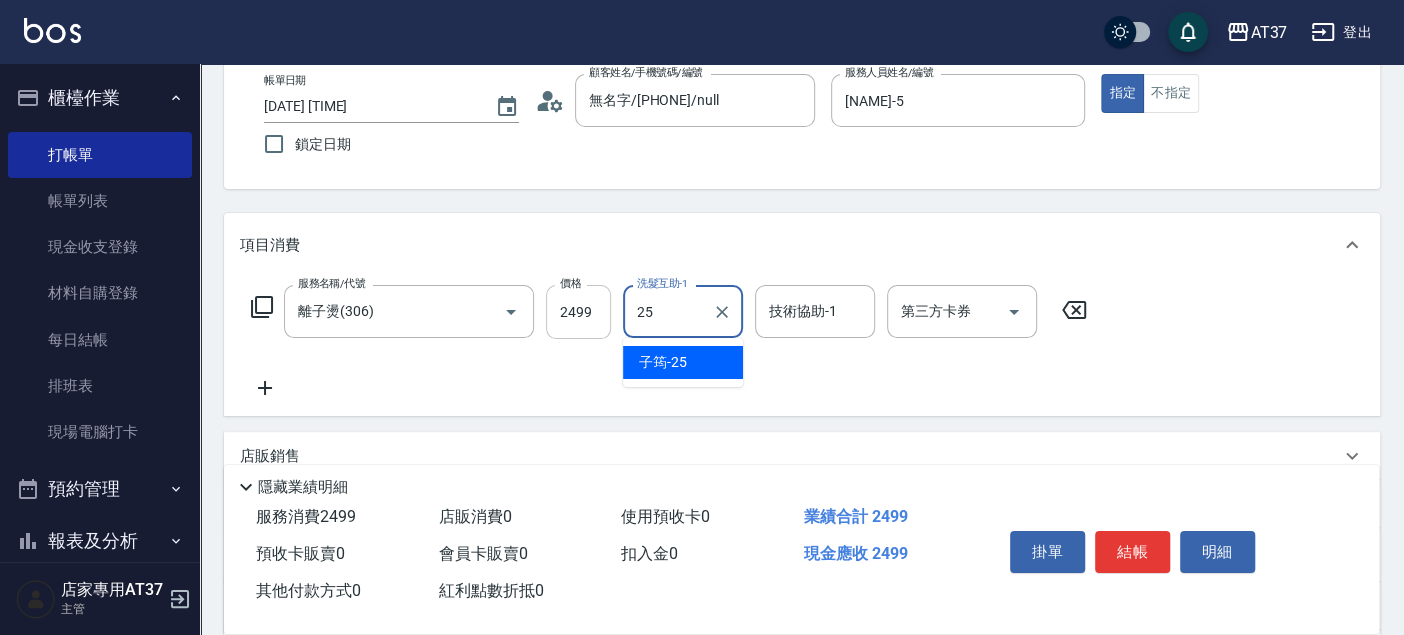 type on "子筠-25" 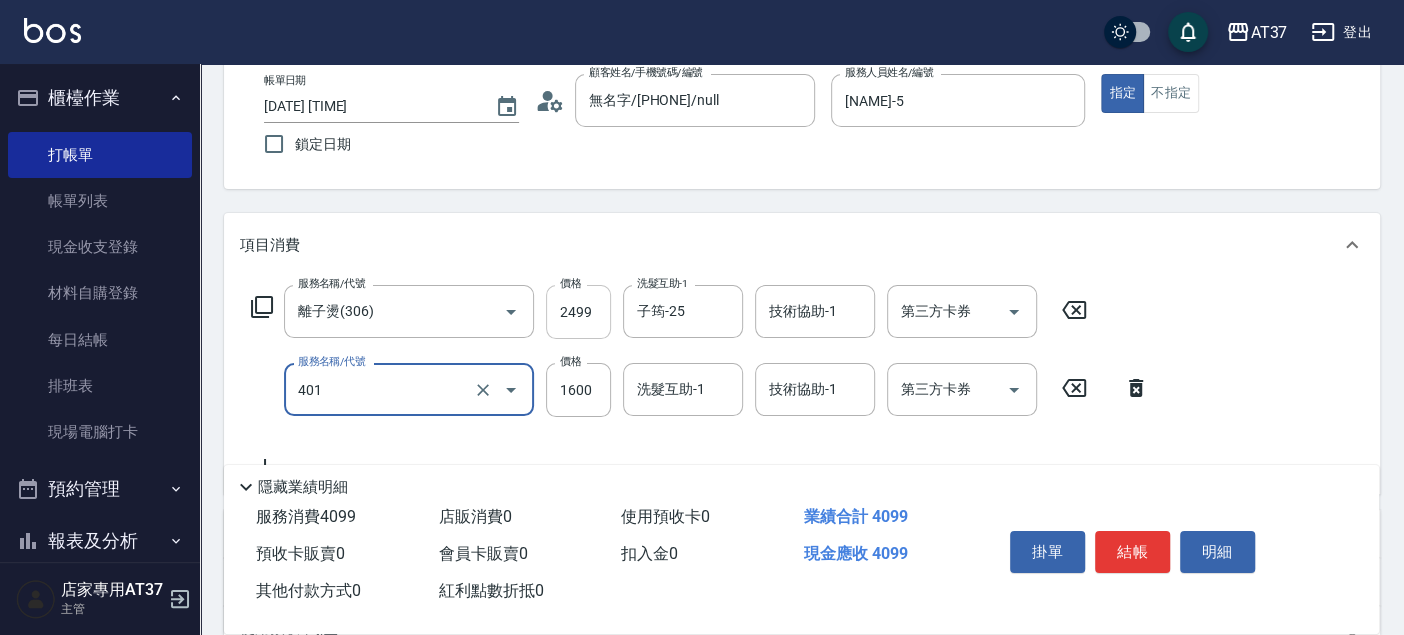 type on "基本染髮(401)" 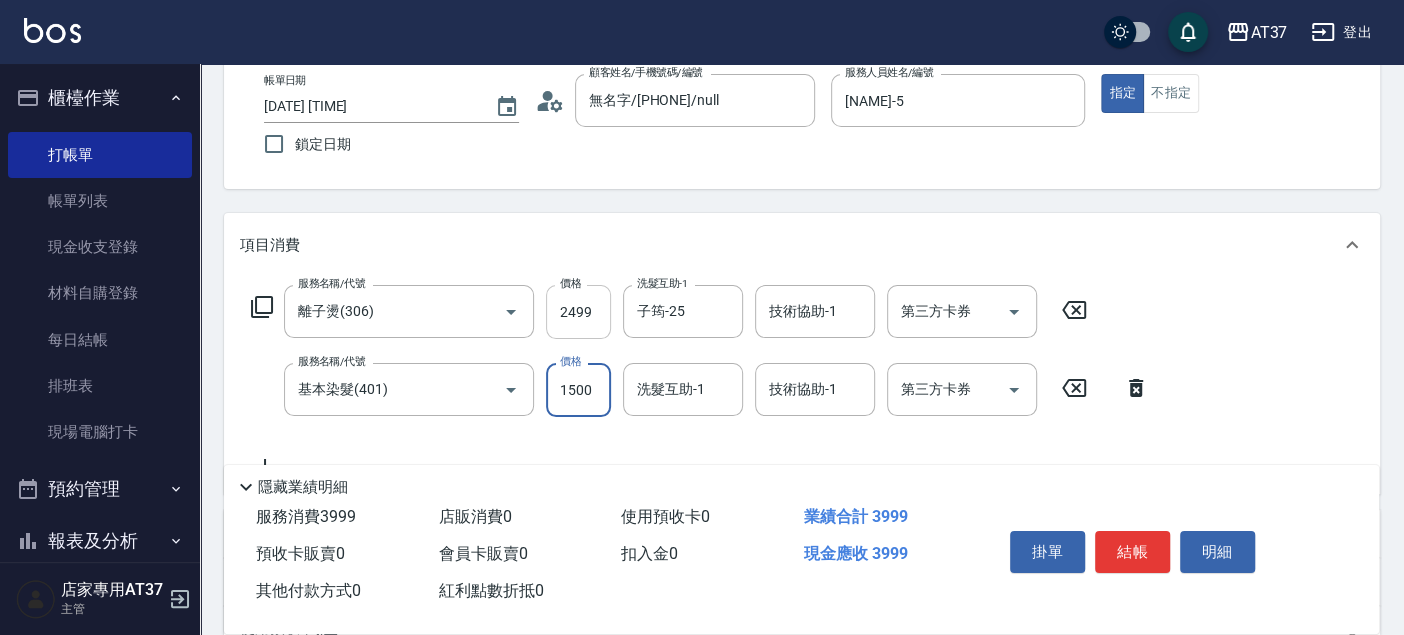 type on "1500" 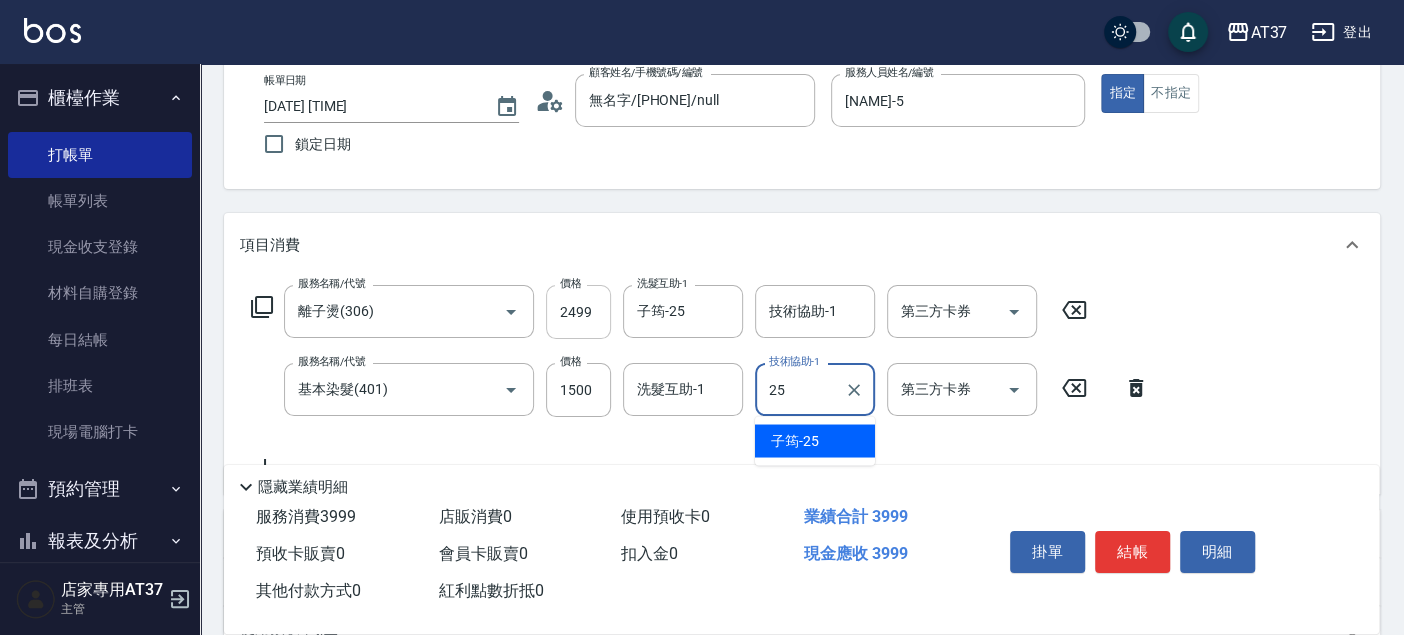 type on "子筠-25" 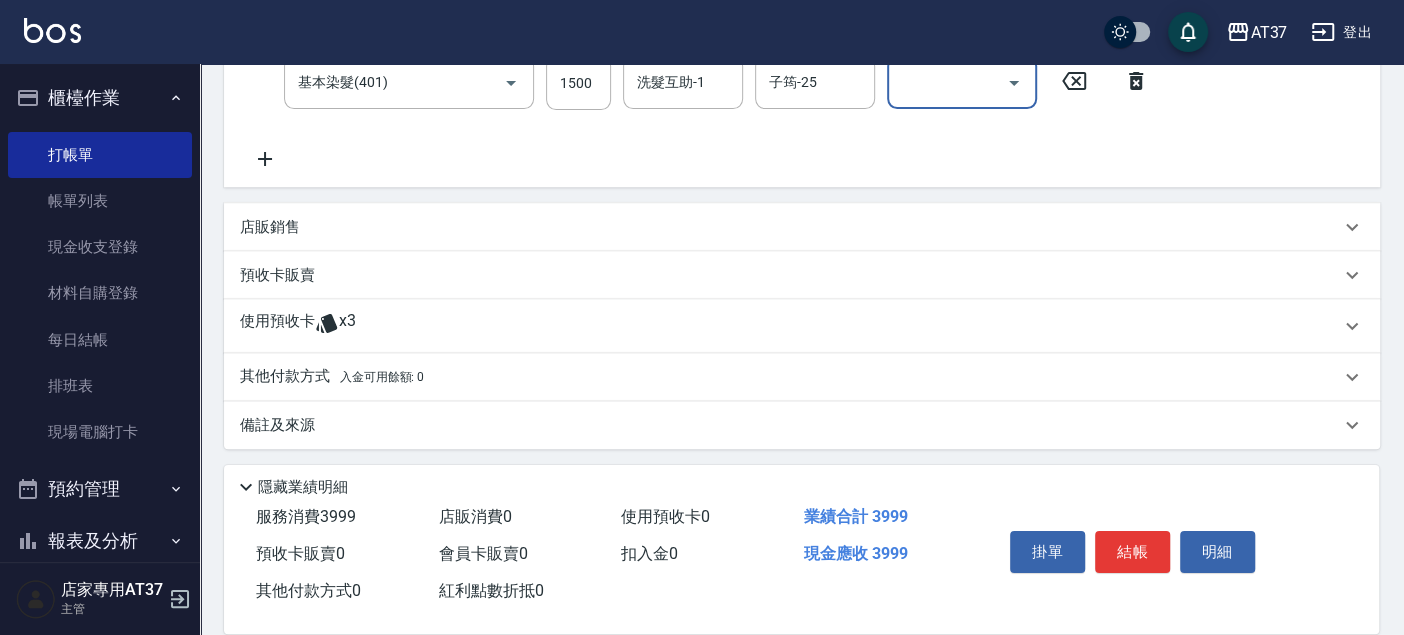 scroll, scrollTop: 420, scrollLeft: 0, axis: vertical 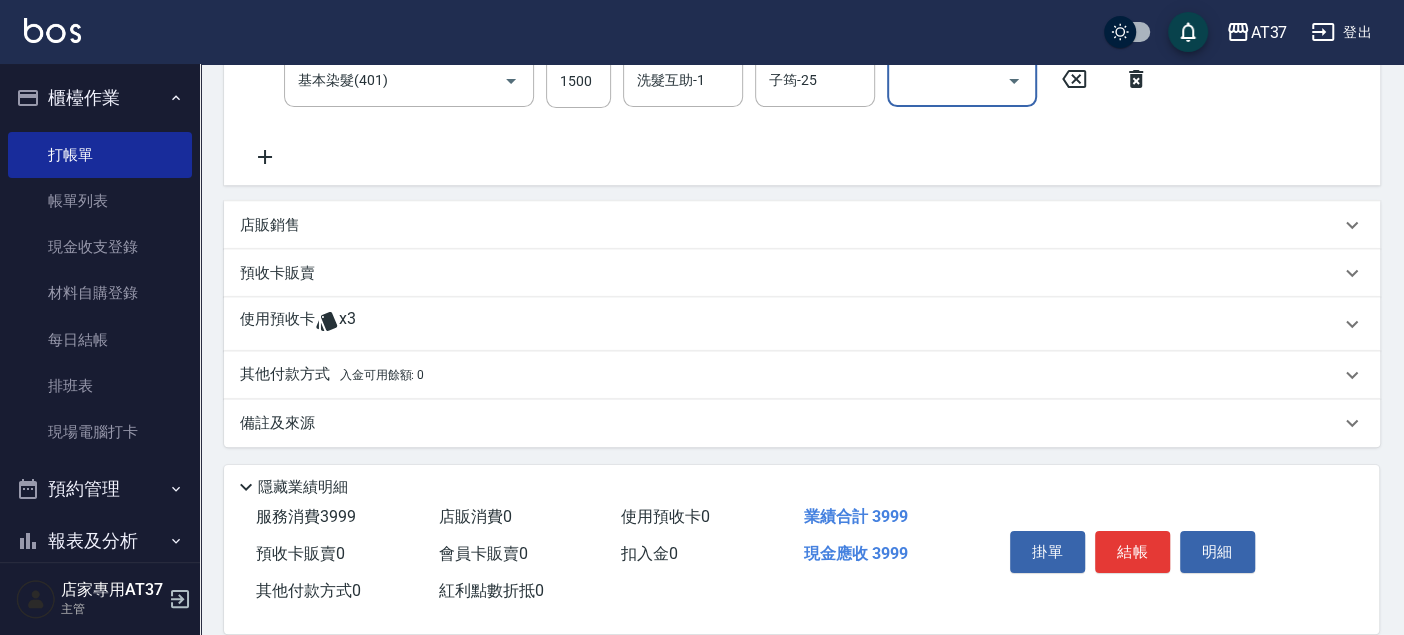 click on "其他付款方式 入金可用餘額: 0" at bounding box center (332, 375) 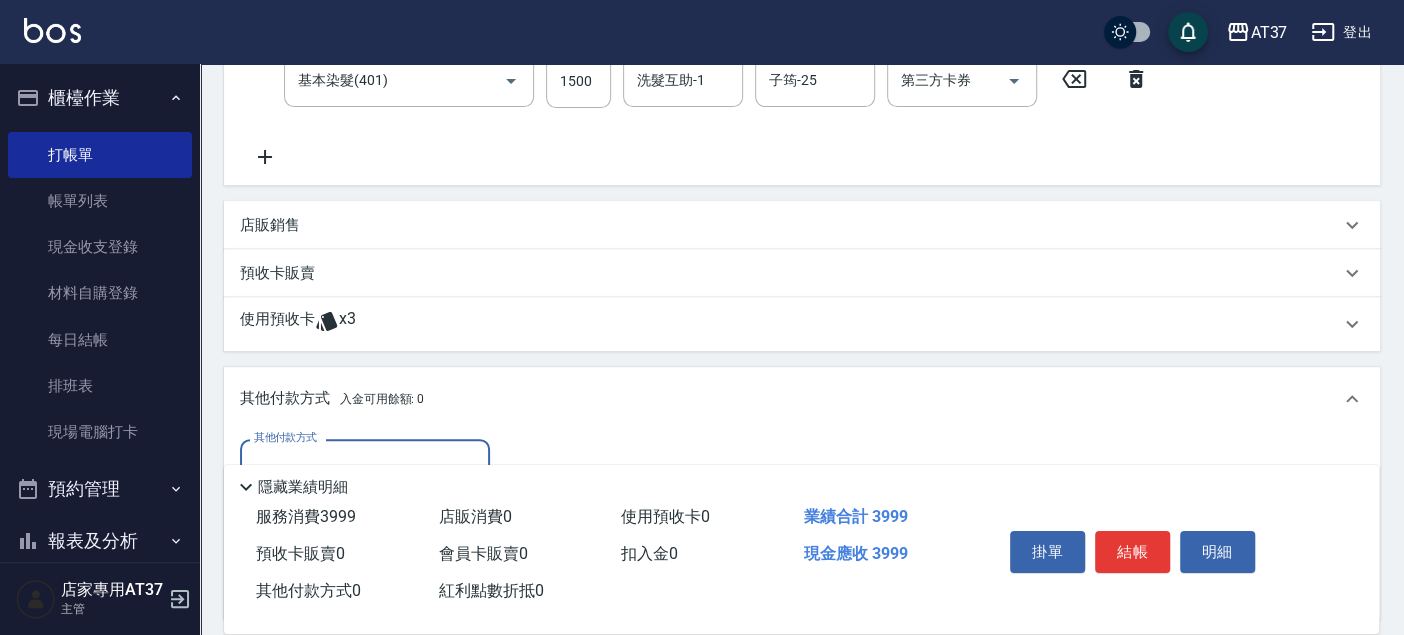 scroll, scrollTop: 0, scrollLeft: 0, axis: both 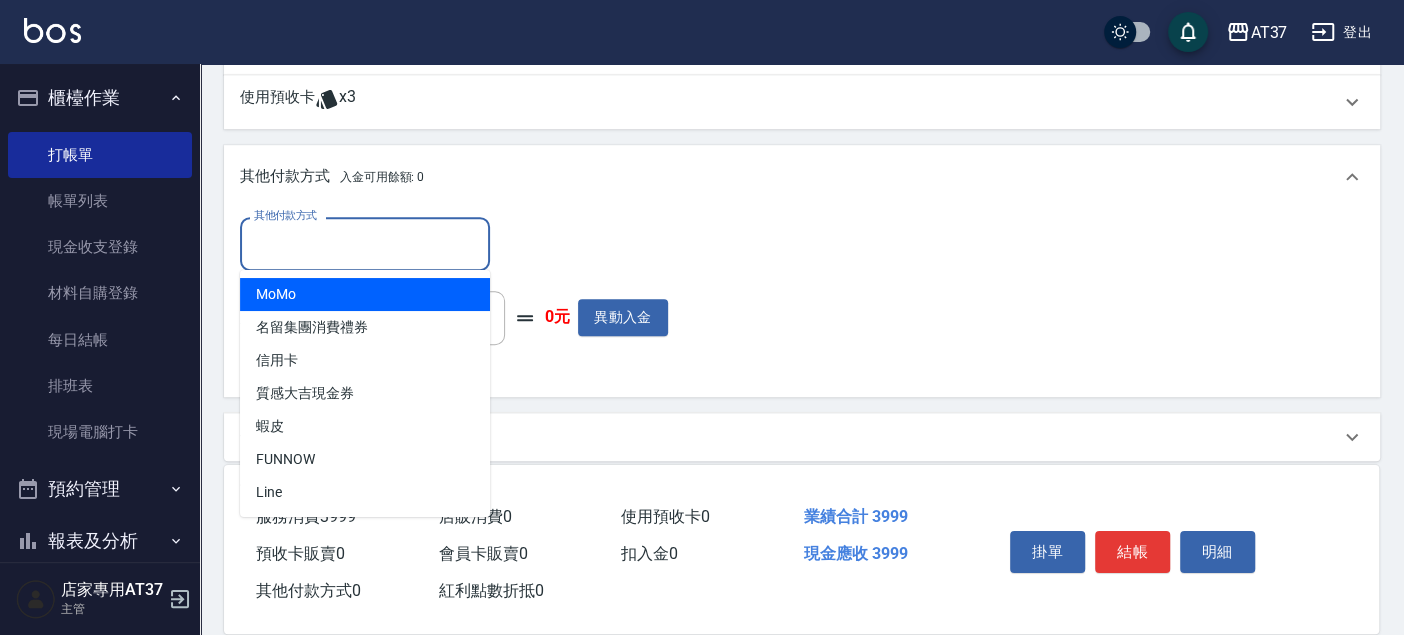 click on "其他付款方式" at bounding box center (365, 243) 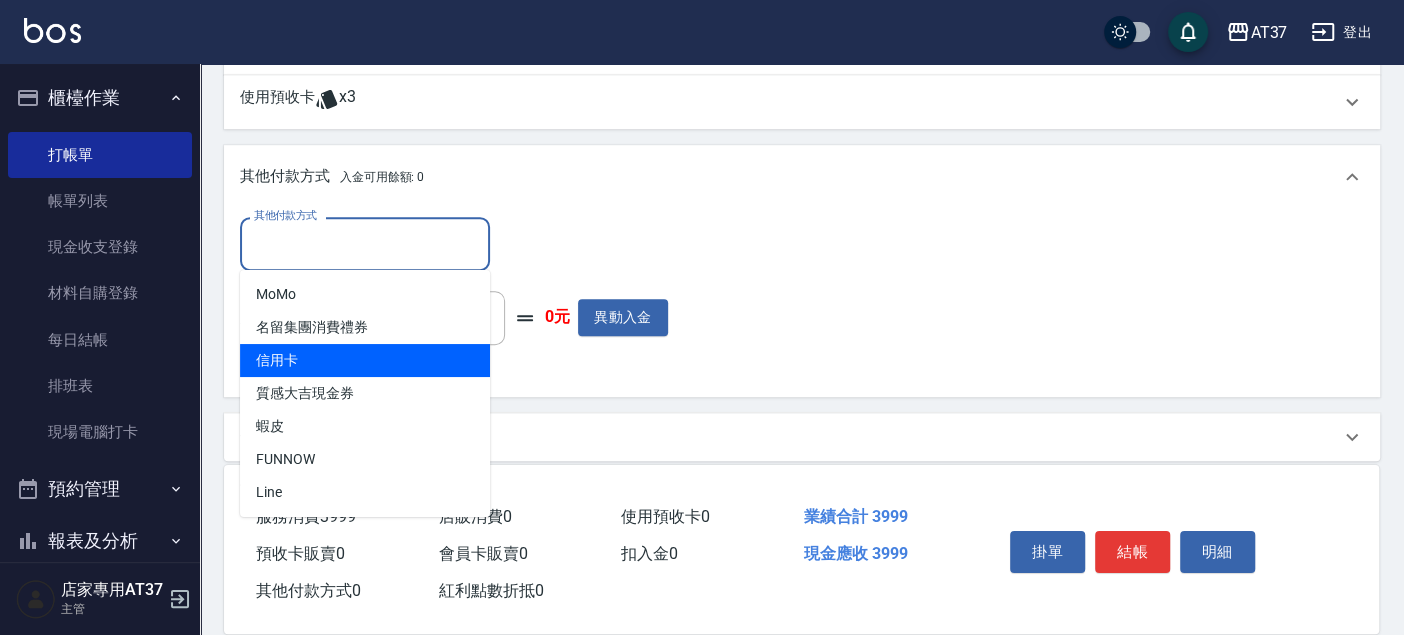 click on "信用卡" at bounding box center (365, 360) 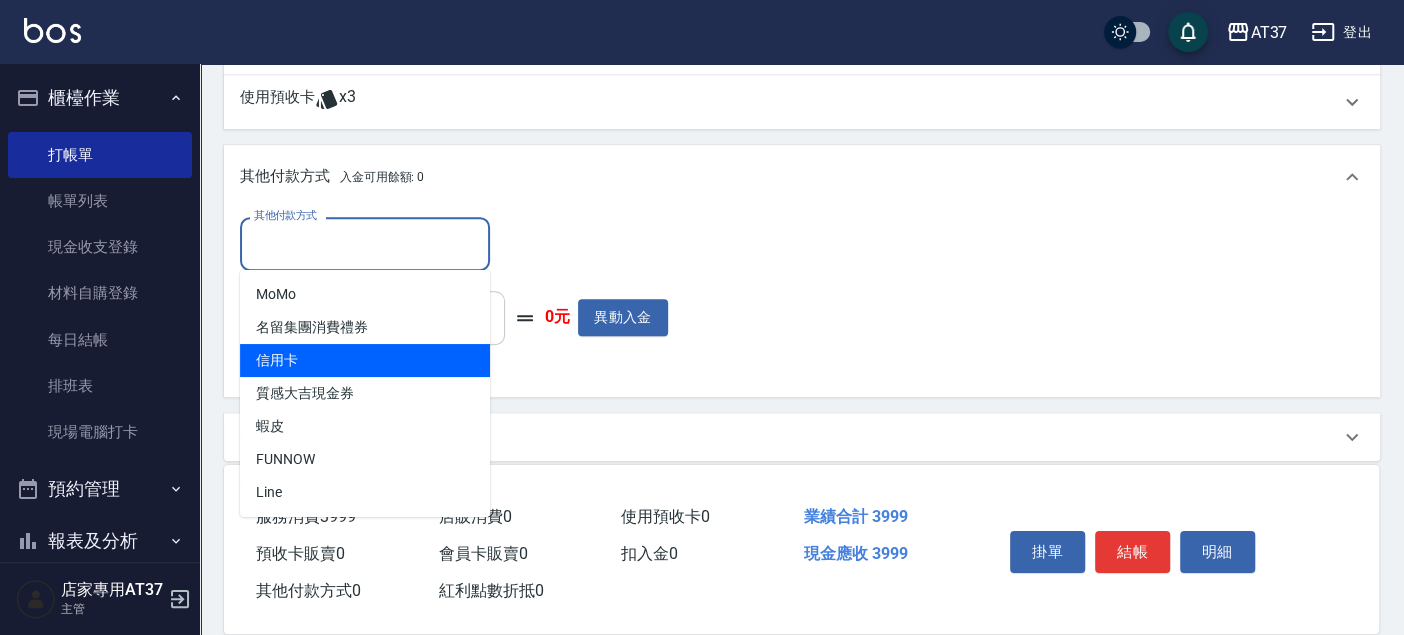 type on "信用卡" 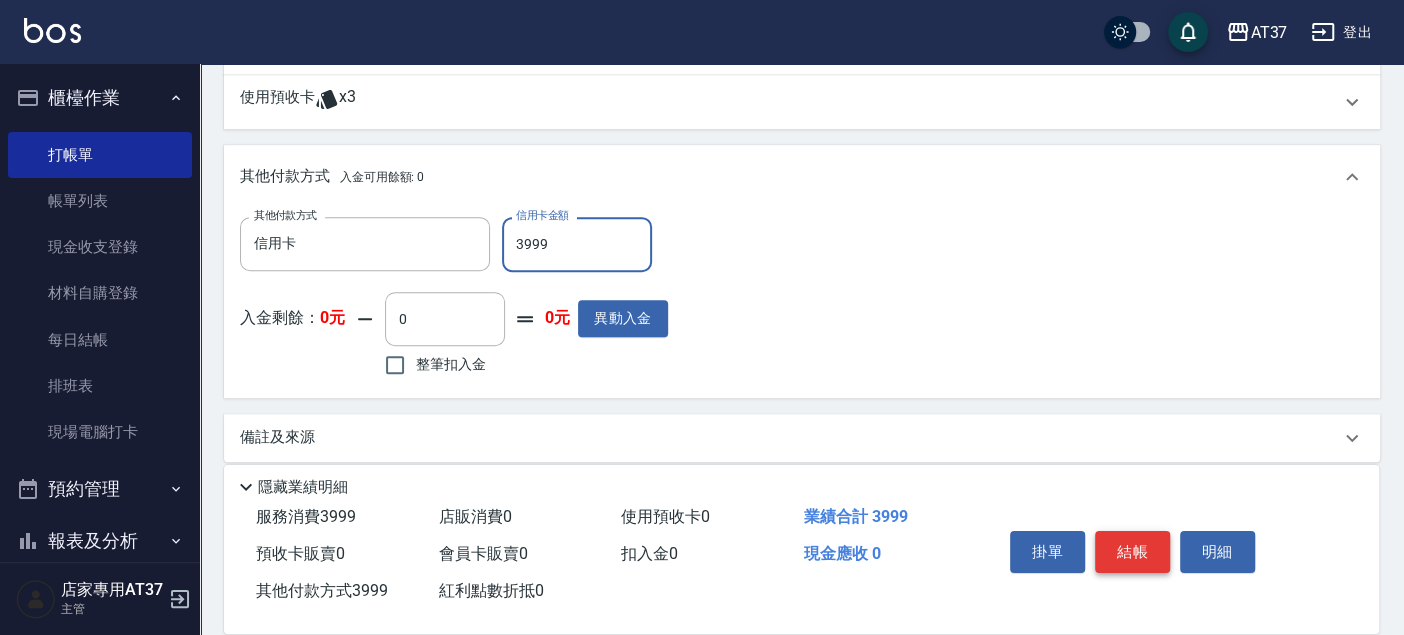 type on "3999" 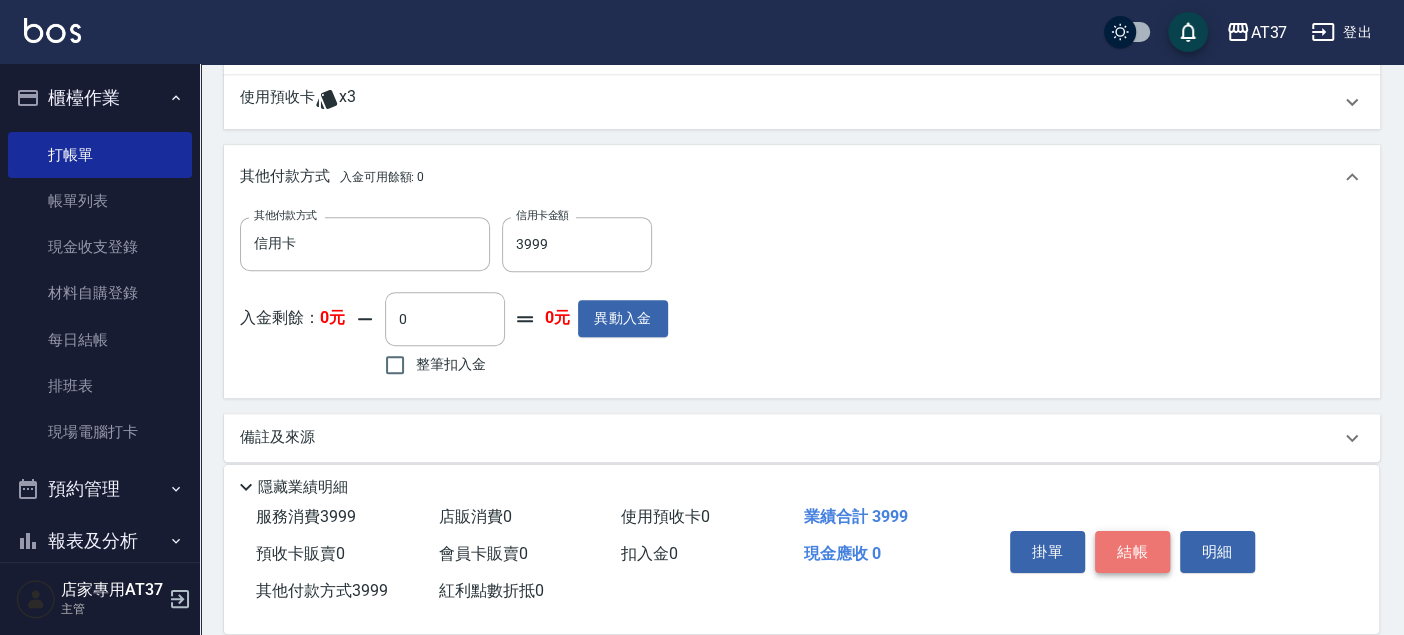 click on "結帳" at bounding box center [1132, 552] 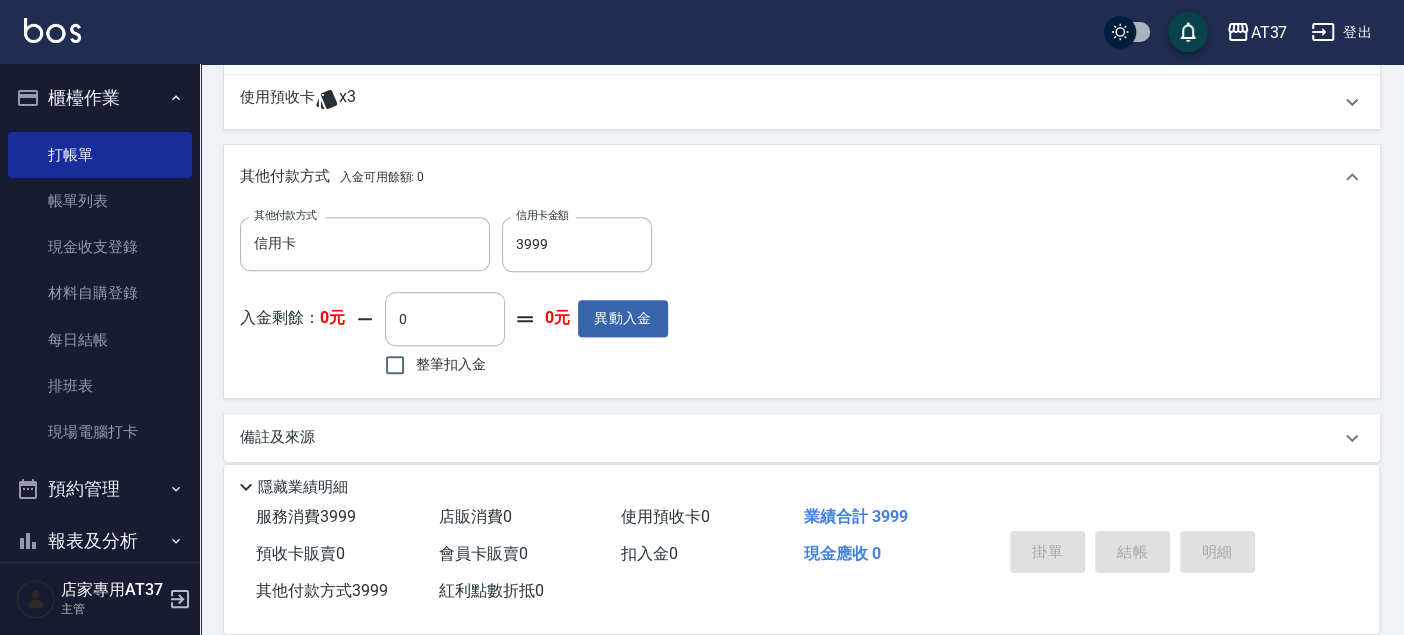 type on "[DATE] [TIME]" 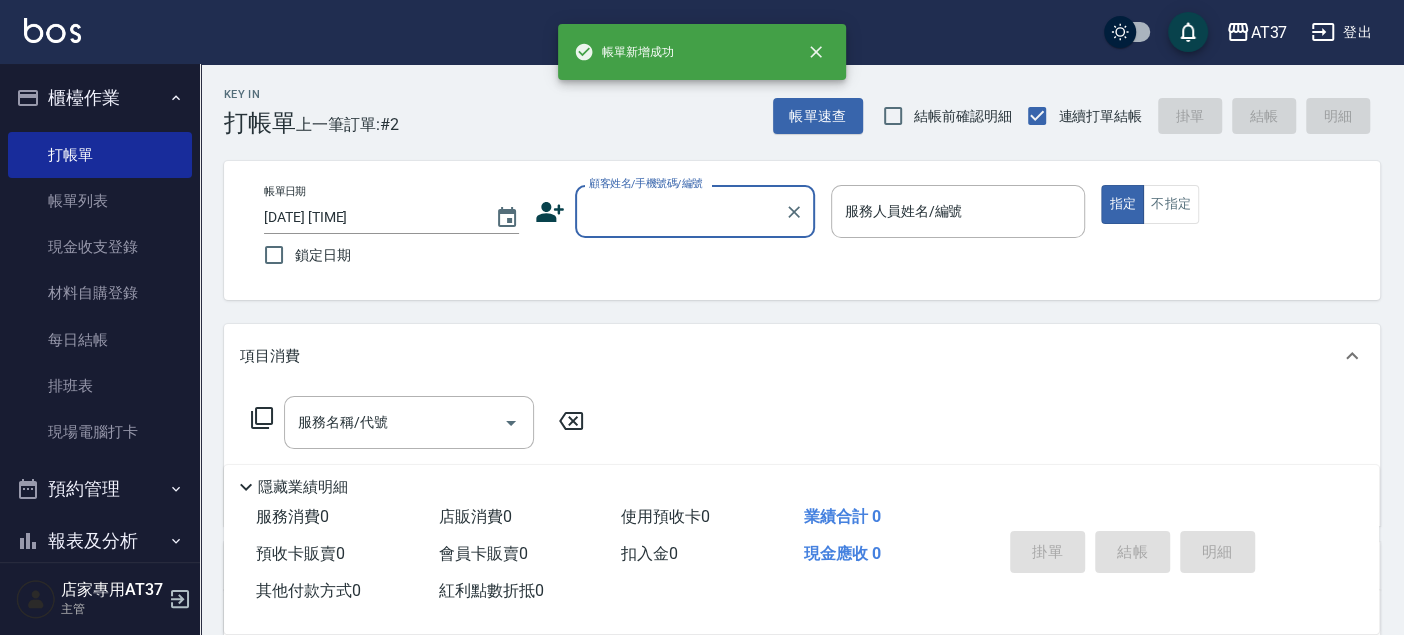 scroll, scrollTop: 0, scrollLeft: 0, axis: both 